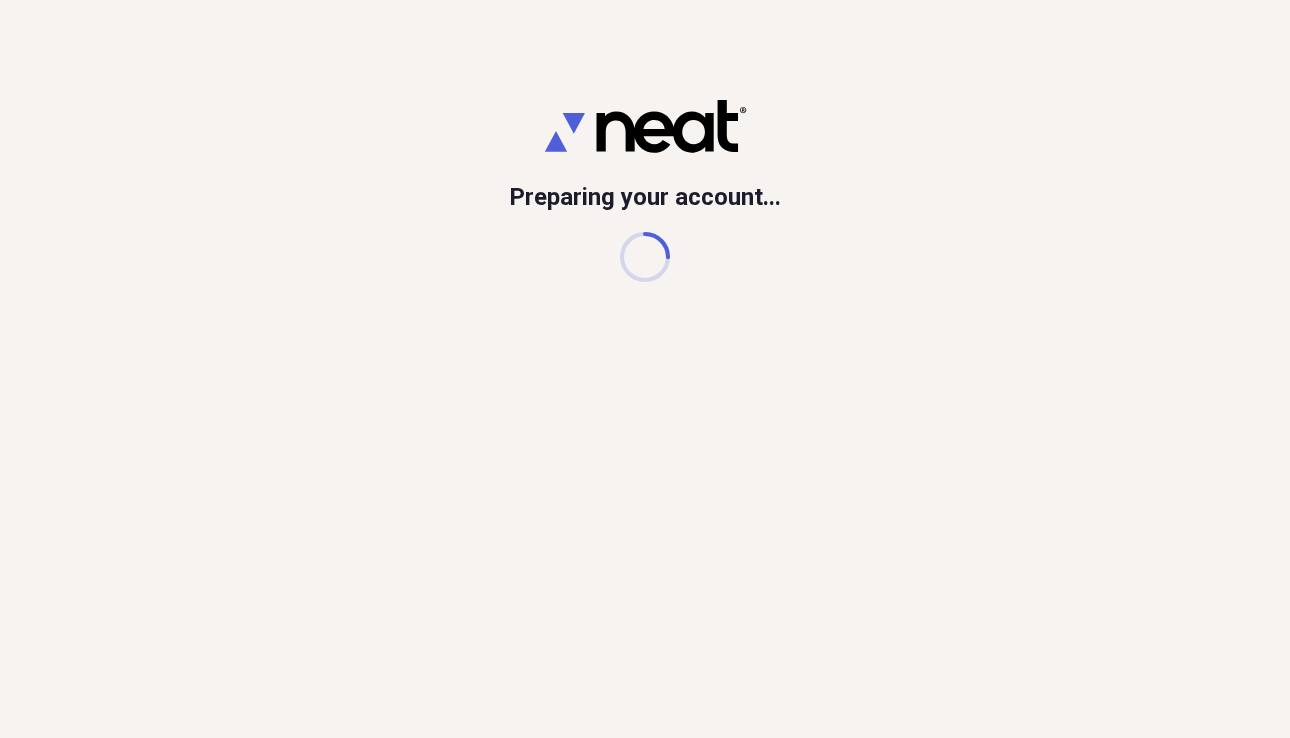 scroll, scrollTop: 0, scrollLeft: 0, axis: both 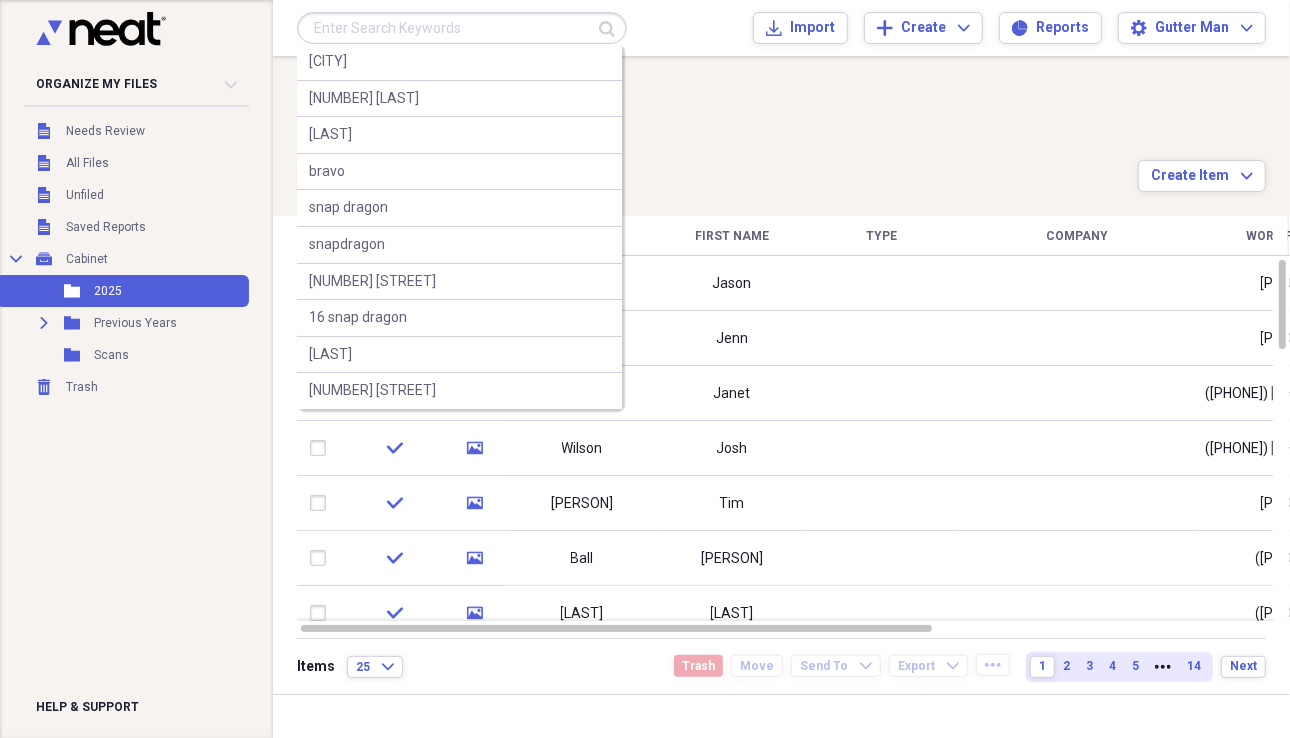 click at bounding box center (462, 28) 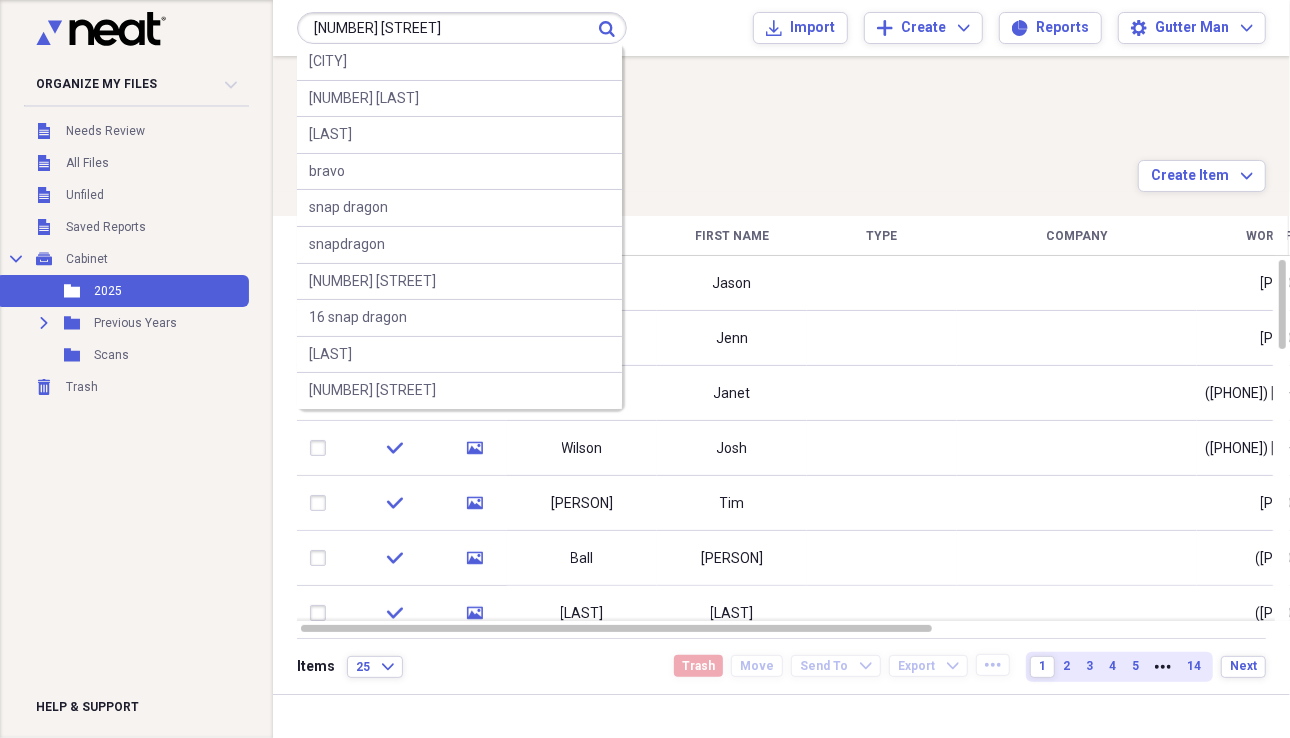 type on "[NUMBER] [STREET]" 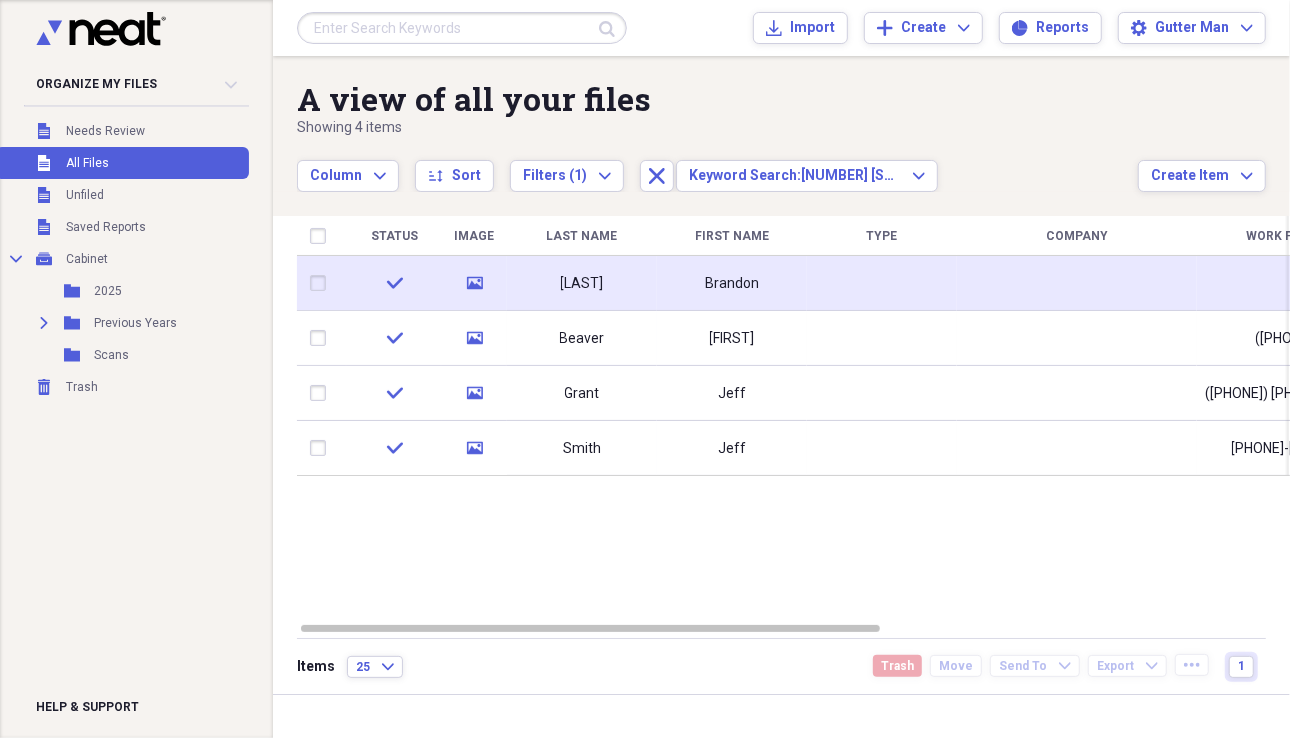 click on "[LAST]" at bounding box center [582, 283] 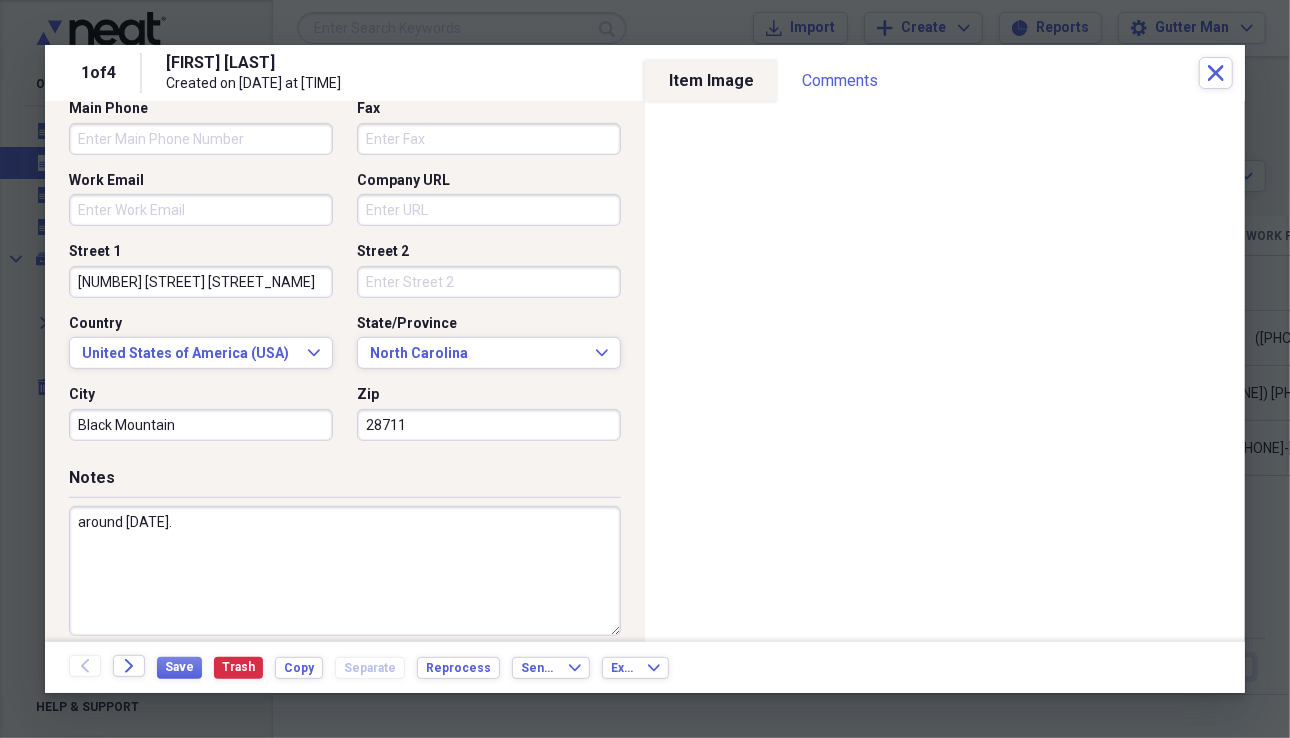 scroll, scrollTop: 572, scrollLeft: 0, axis: vertical 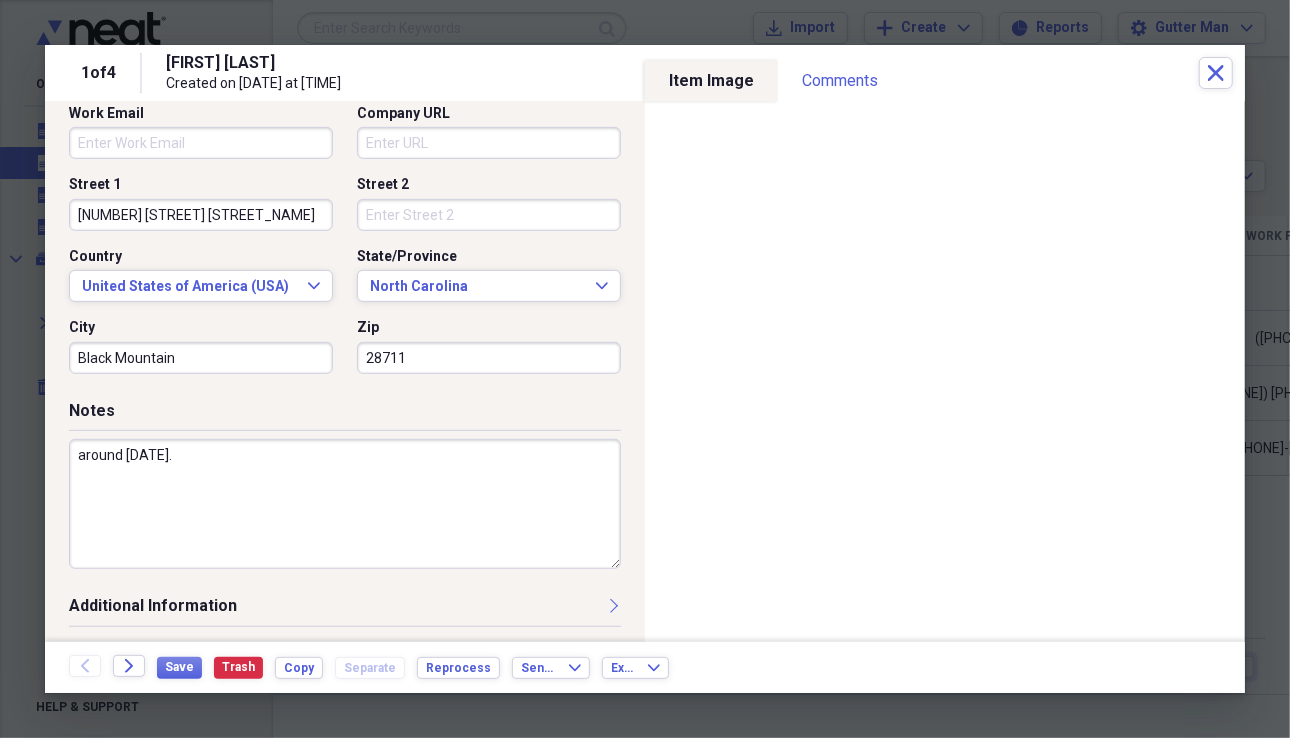 click on "around [DATE]." at bounding box center (345, 504) 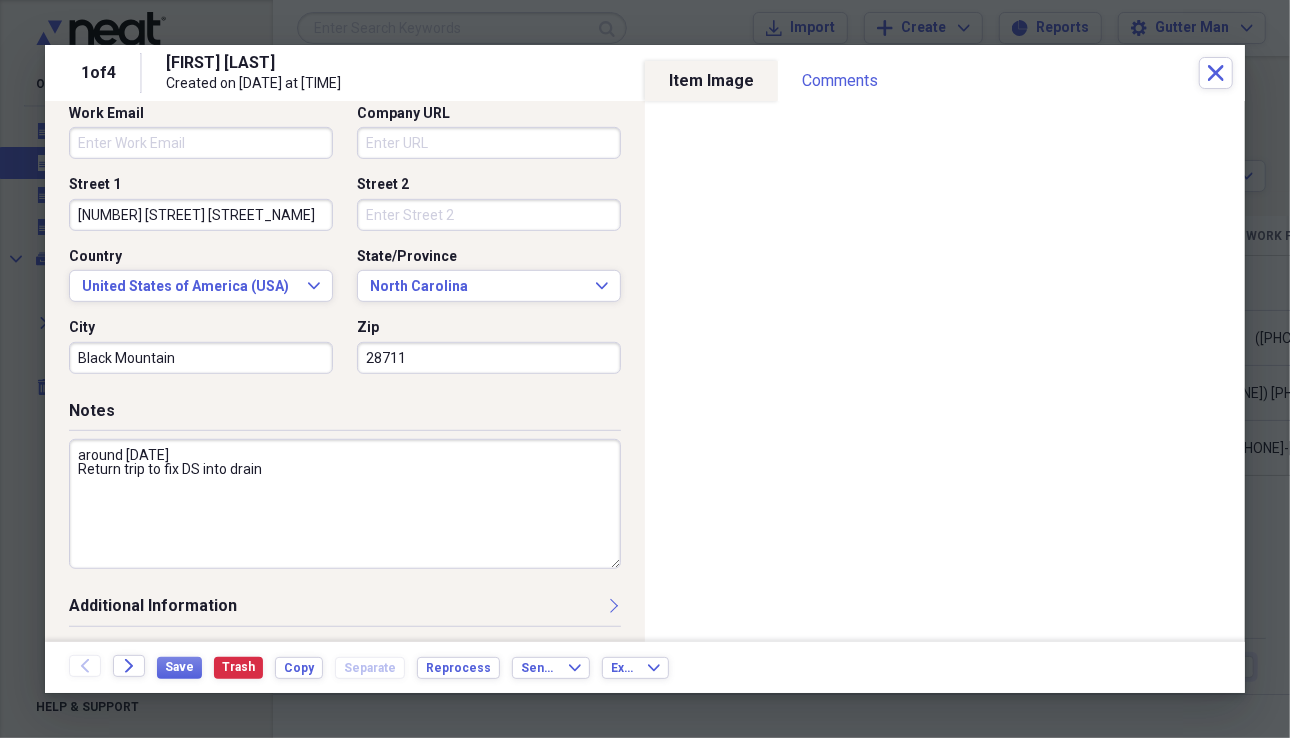 click on "around [DATE]
Return trip to fix DS into drain" at bounding box center [345, 504] 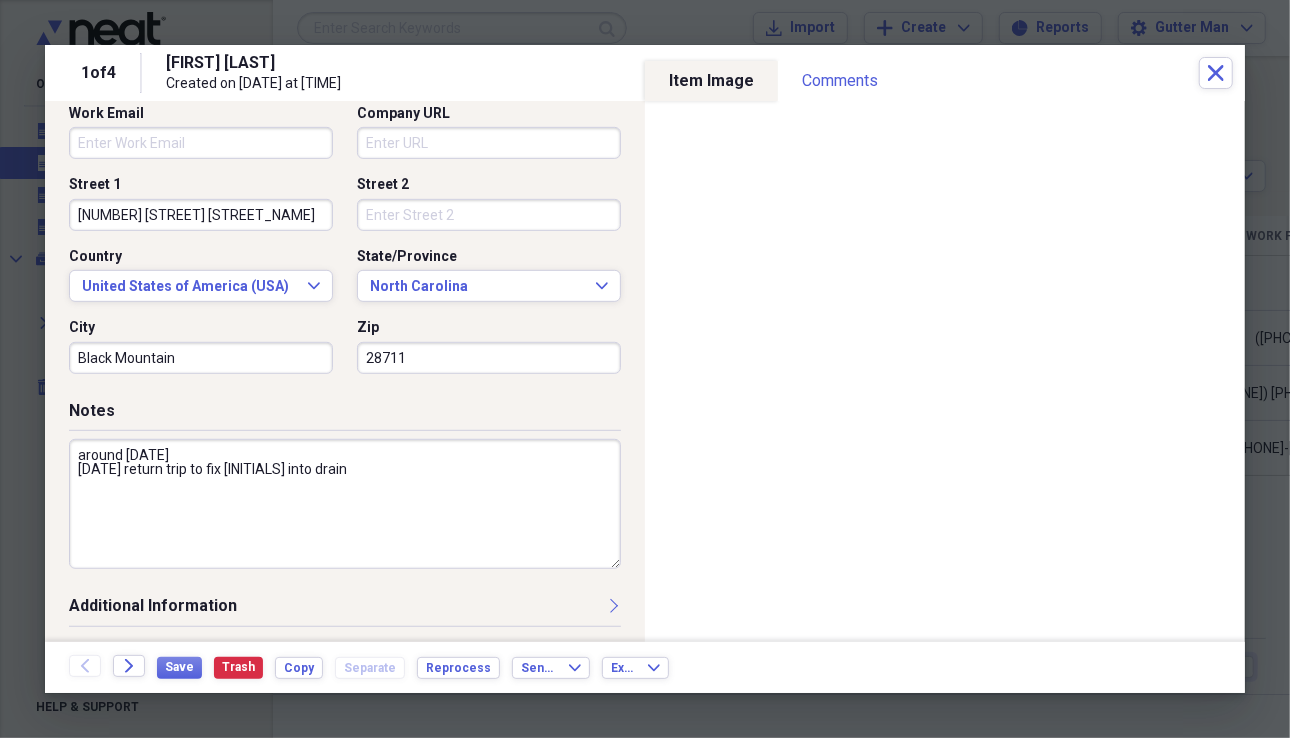 click on "around [DATE]
[DATE] return trip to fix [INITIALS] into drain" at bounding box center [345, 504] 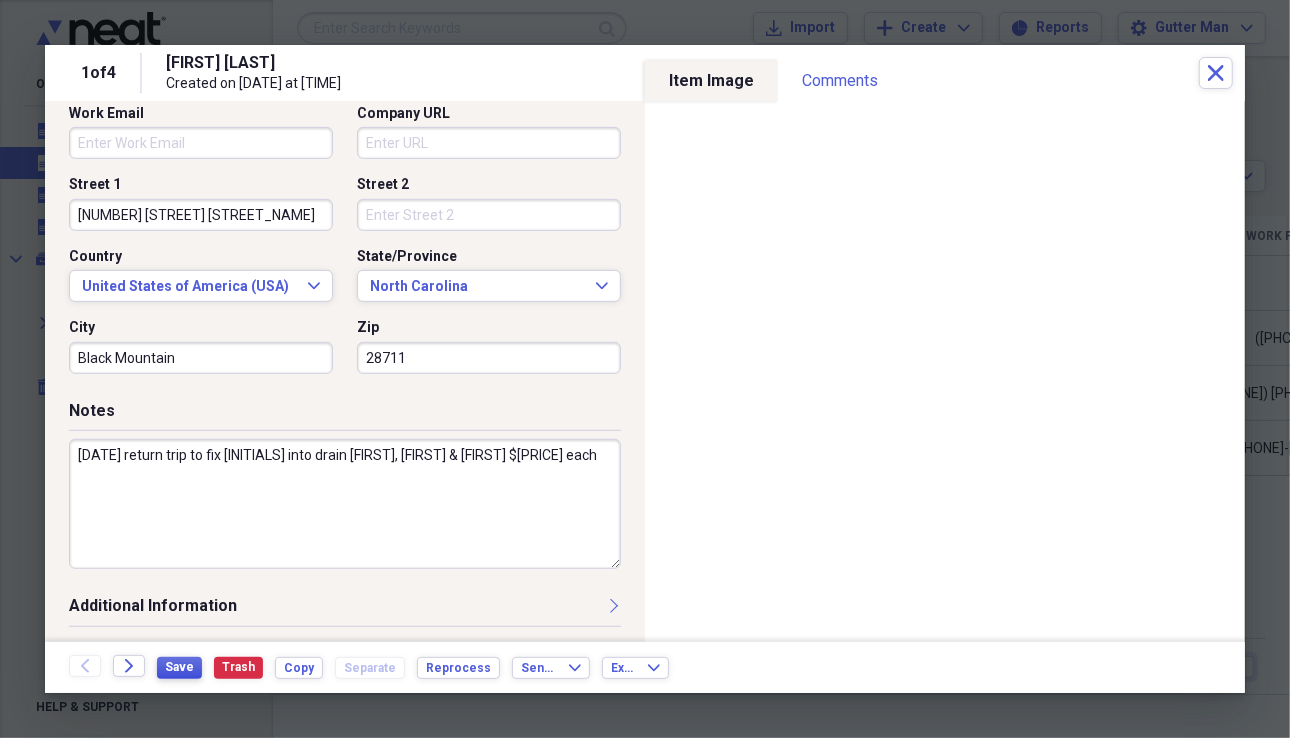 type on "[DATE] return trip to fix [INITIALS] into drain [FIRST], [FIRST] & [FIRST] $[PRICE] each" 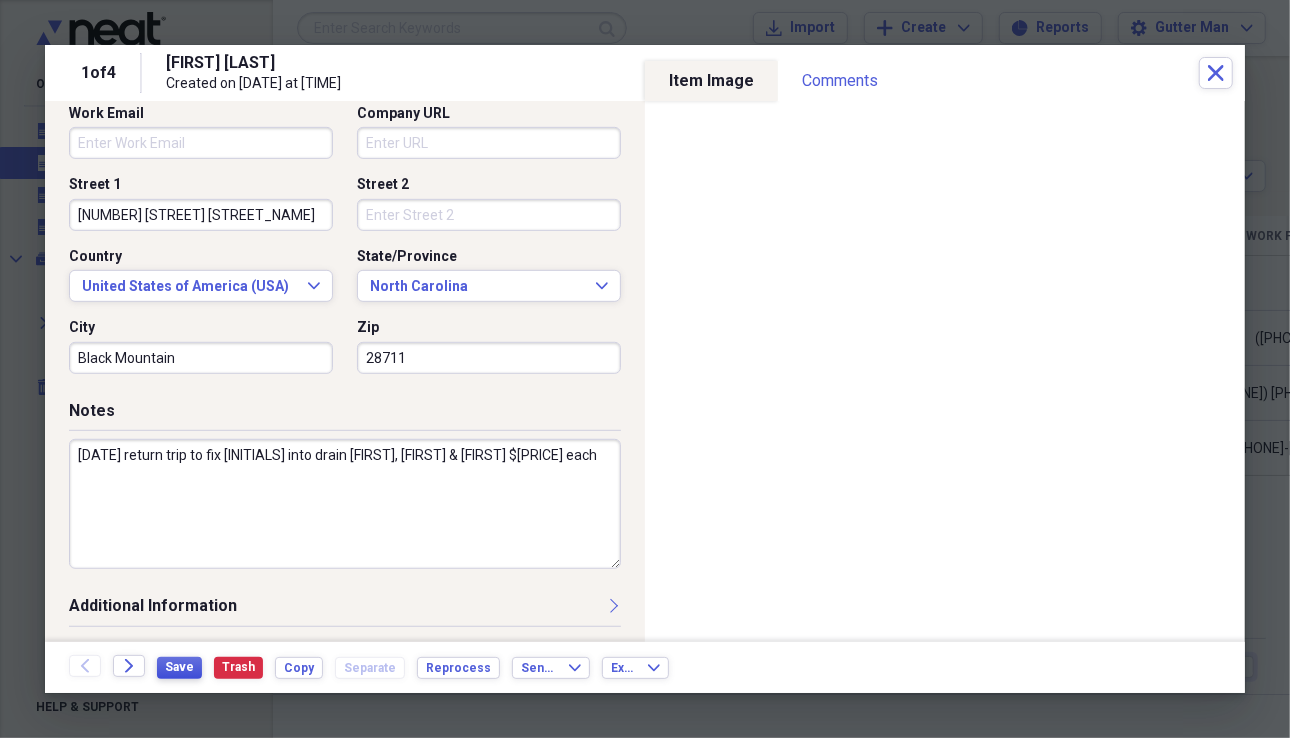 click on "Save" at bounding box center (179, 667) 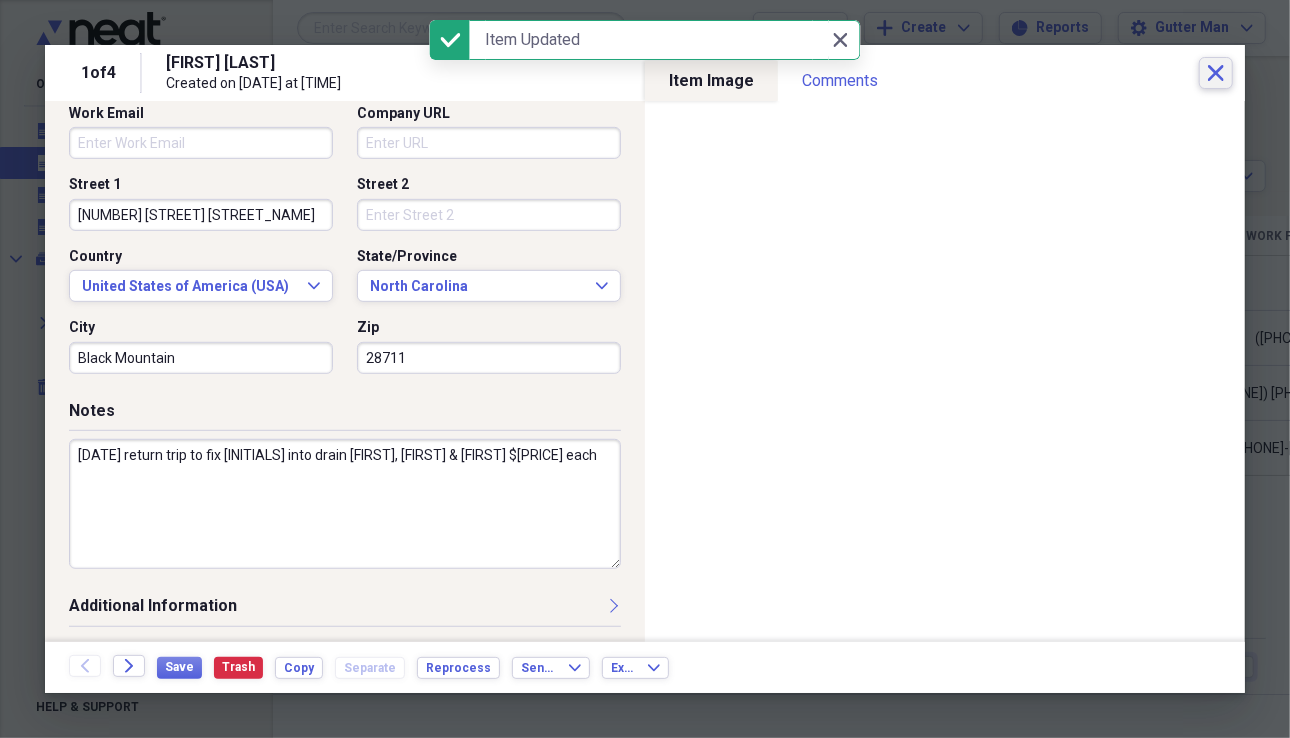 click on "Close" at bounding box center (1216, 73) 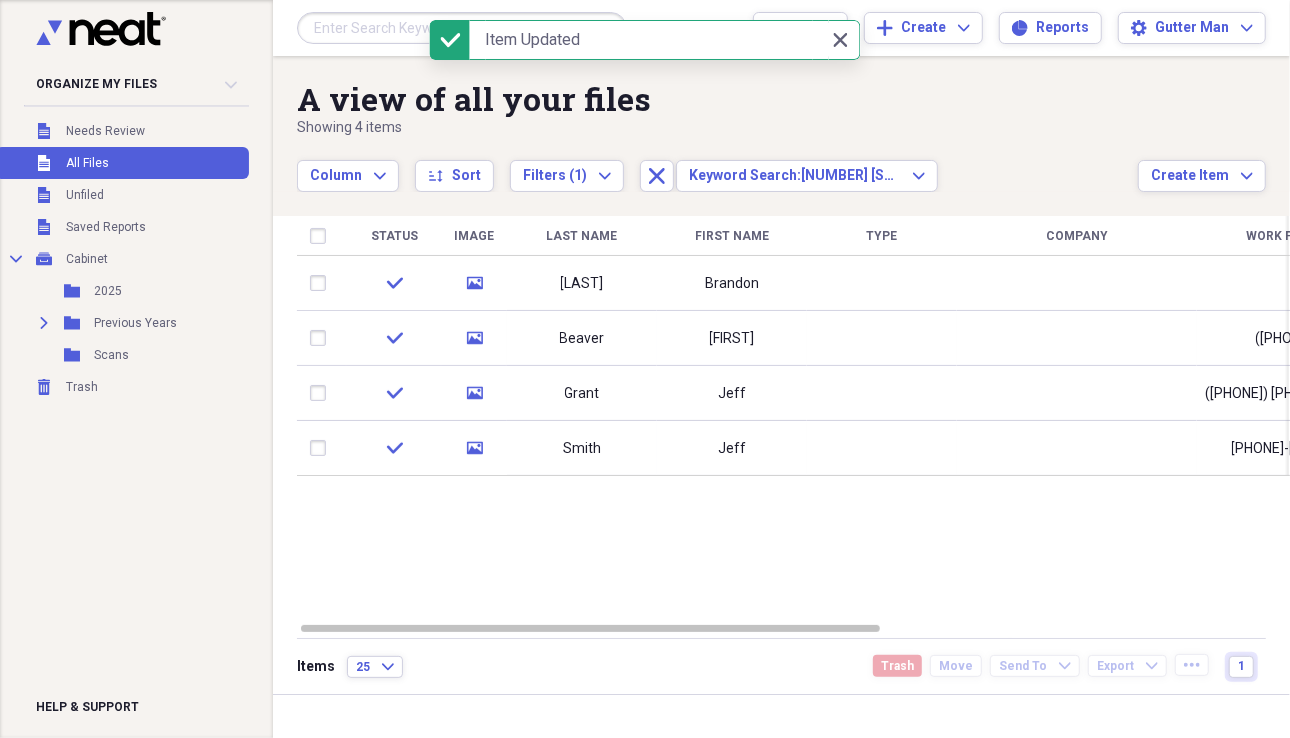 click at bounding box center (462, 28) 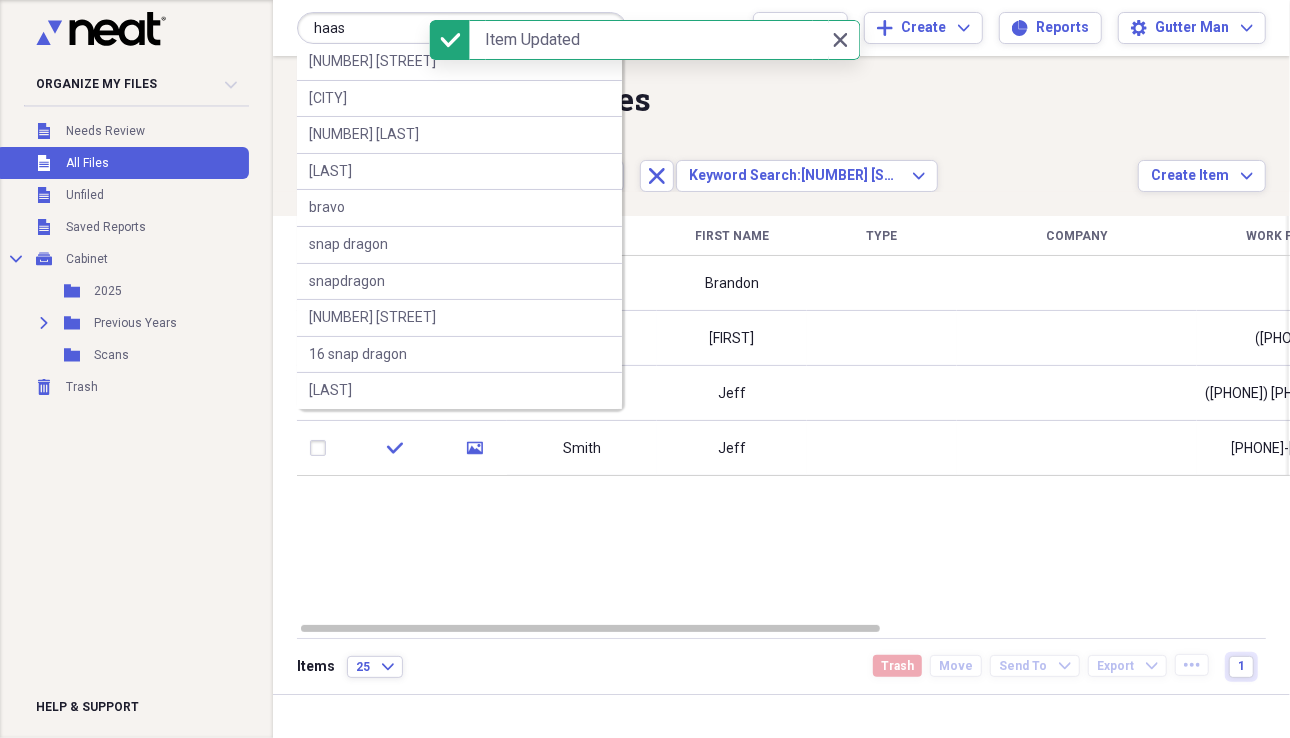 type on "haas" 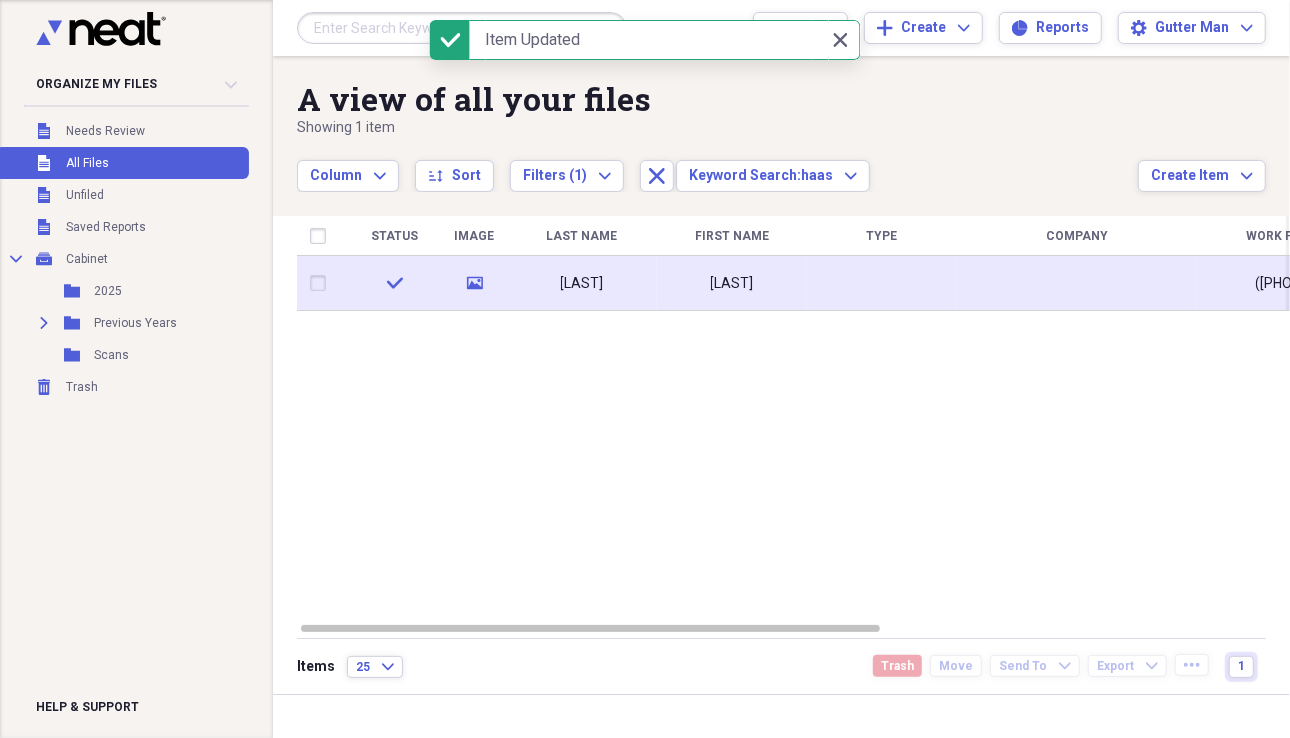 click on "[LAST]" at bounding box center [582, 283] 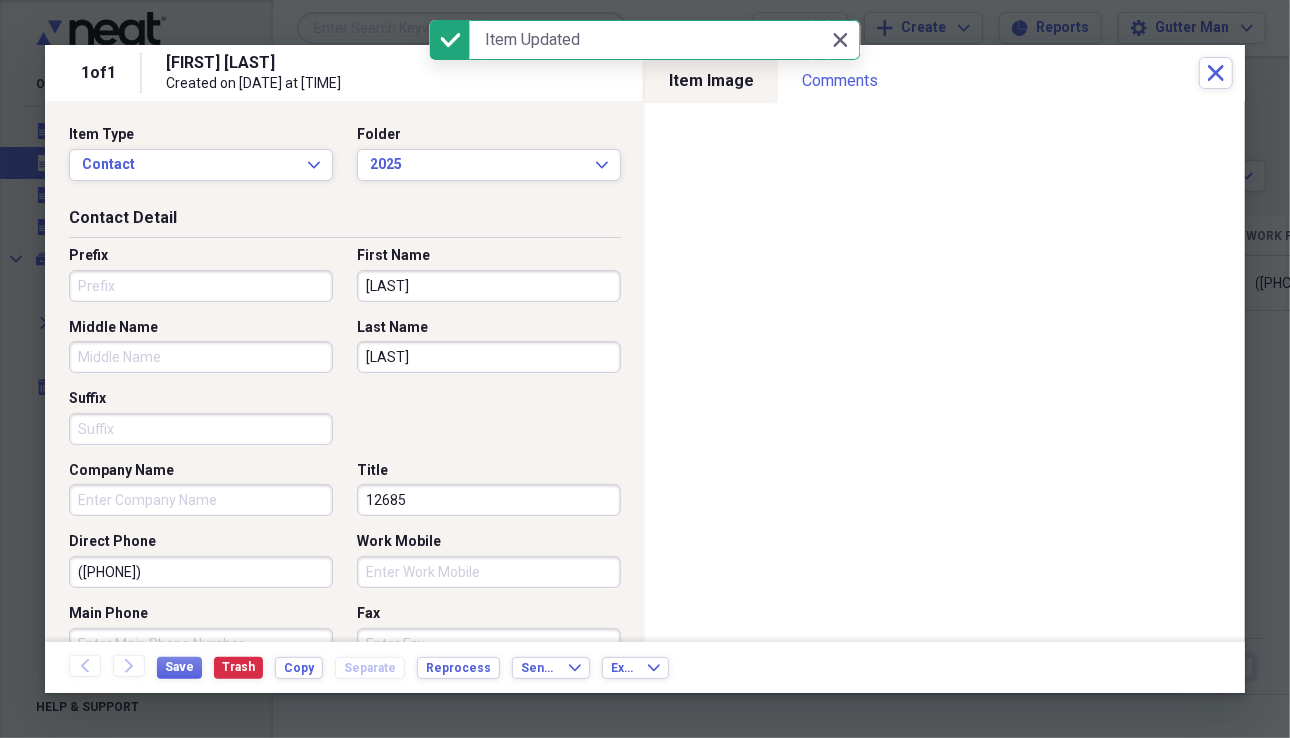 click on "[LAST]" at bounding box center (489, 286) 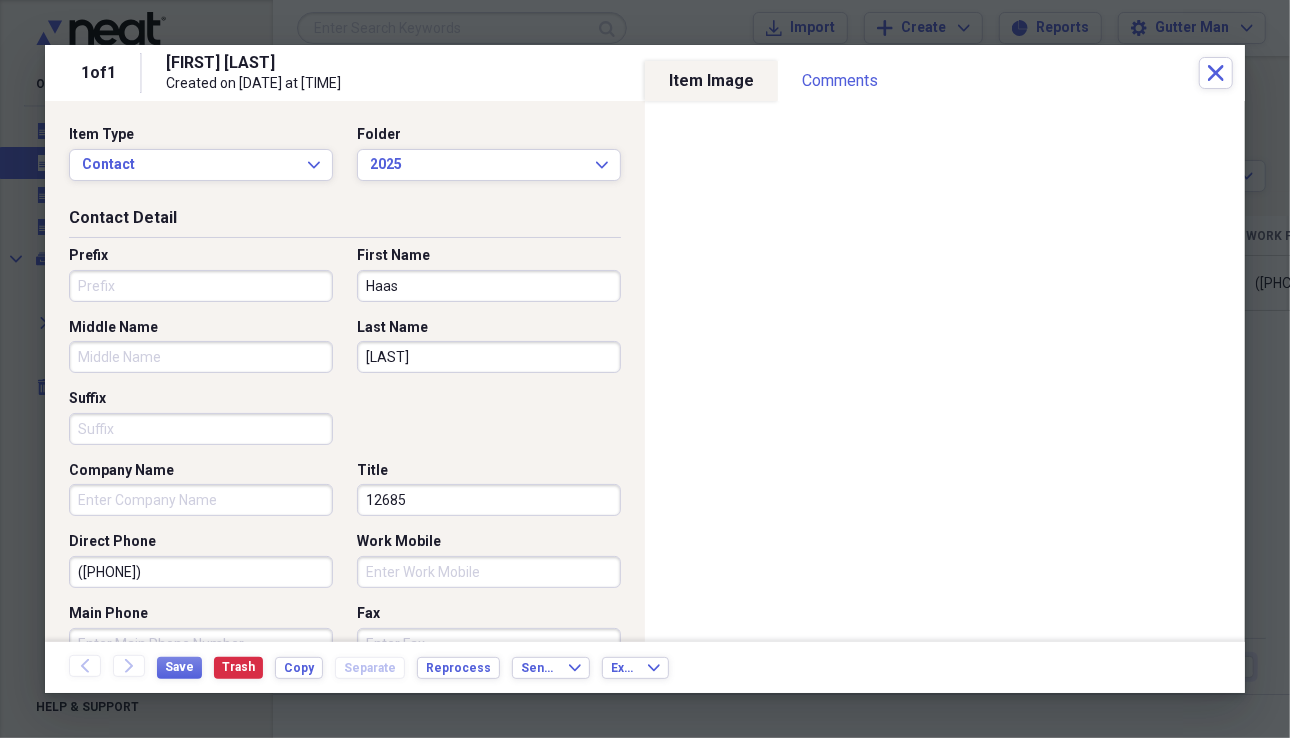 scroll, scrollTop: 266, scrollLeft: 0, axis: vertical 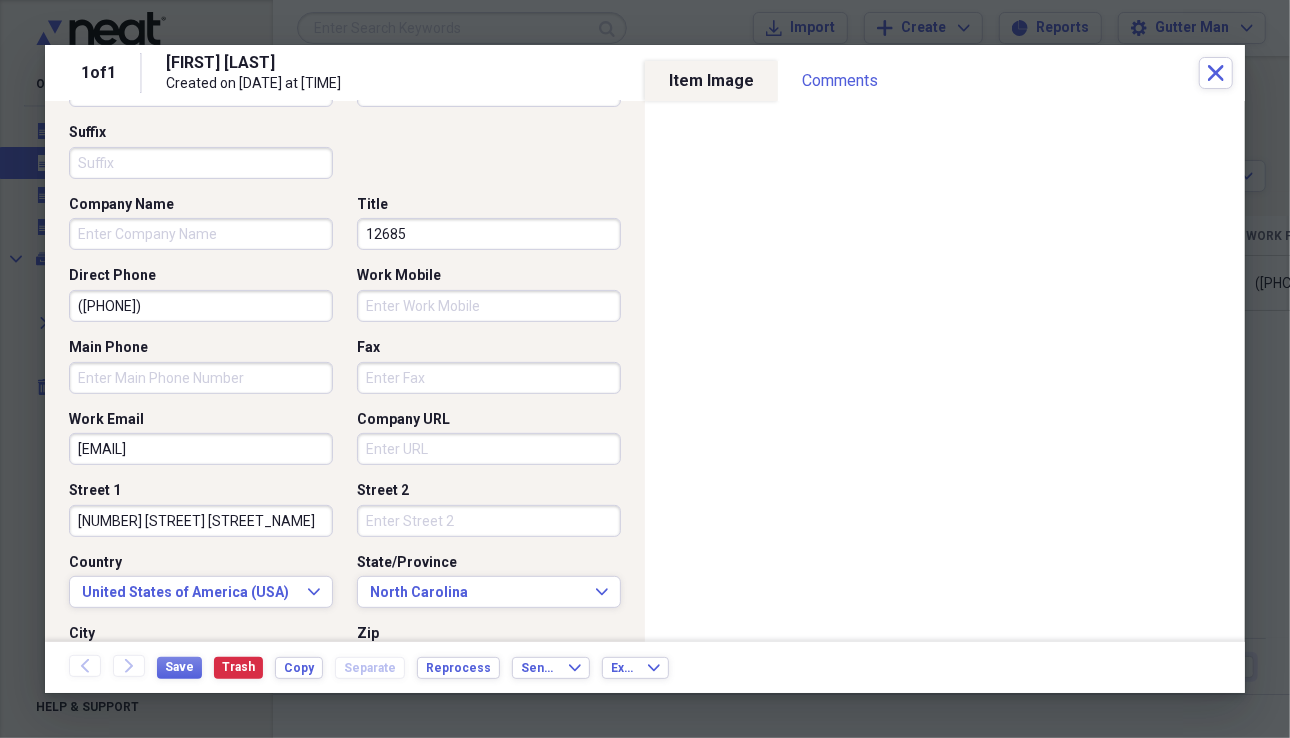 type on "Haas" 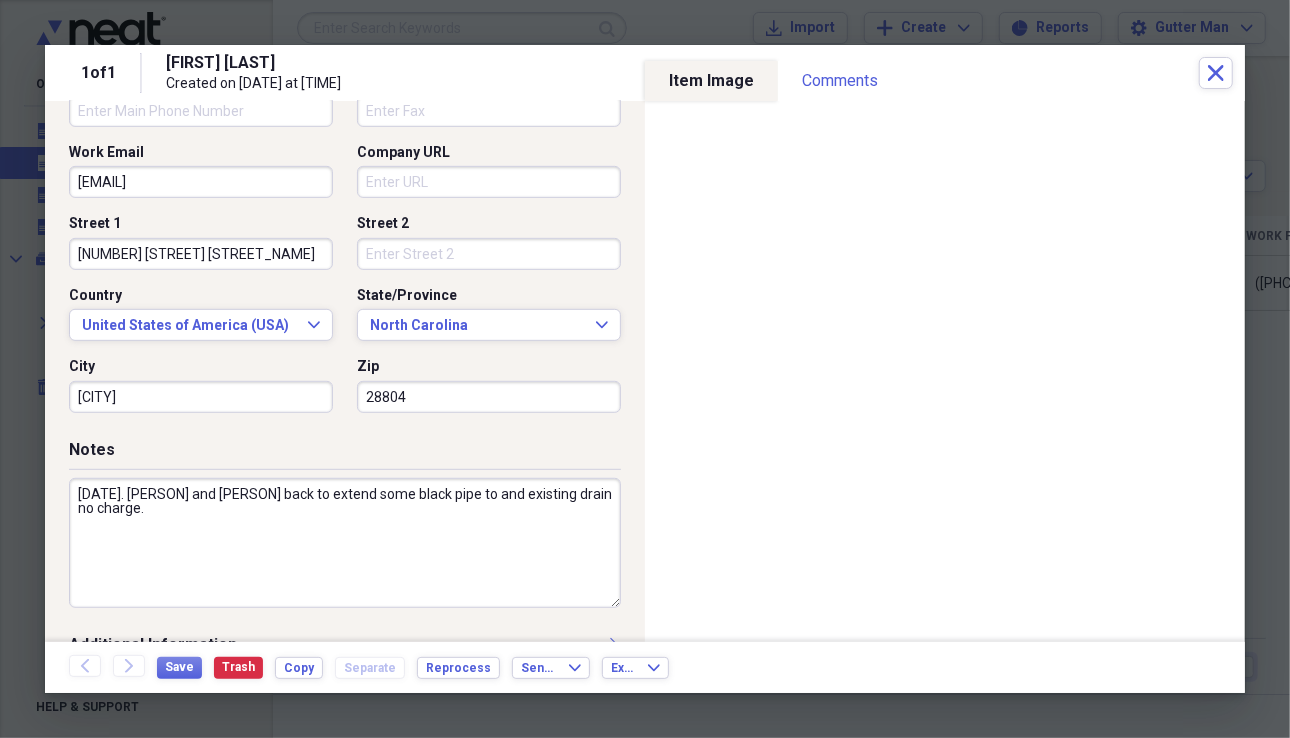 scroll, scrollTop: 572, scrollLeft: 0, axis: vertical 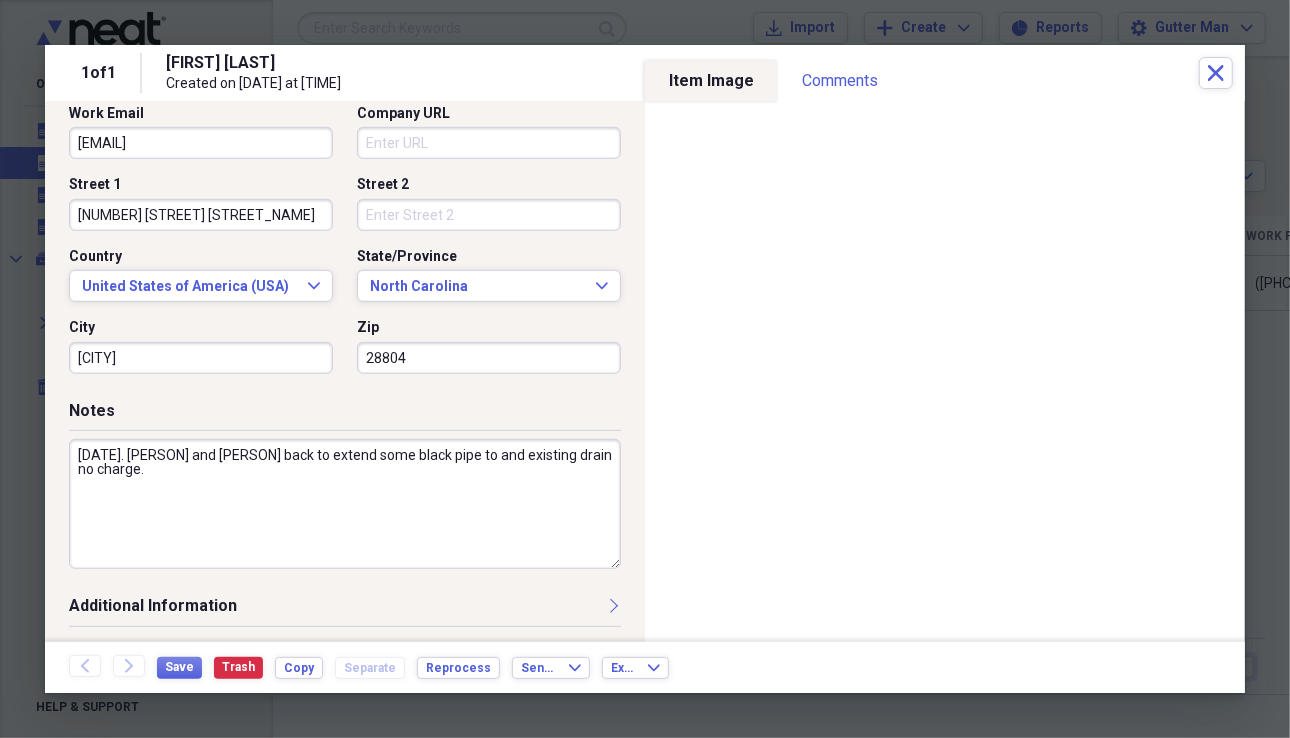 type on "[NUMBER] [STREET] [STREET_NAME]" 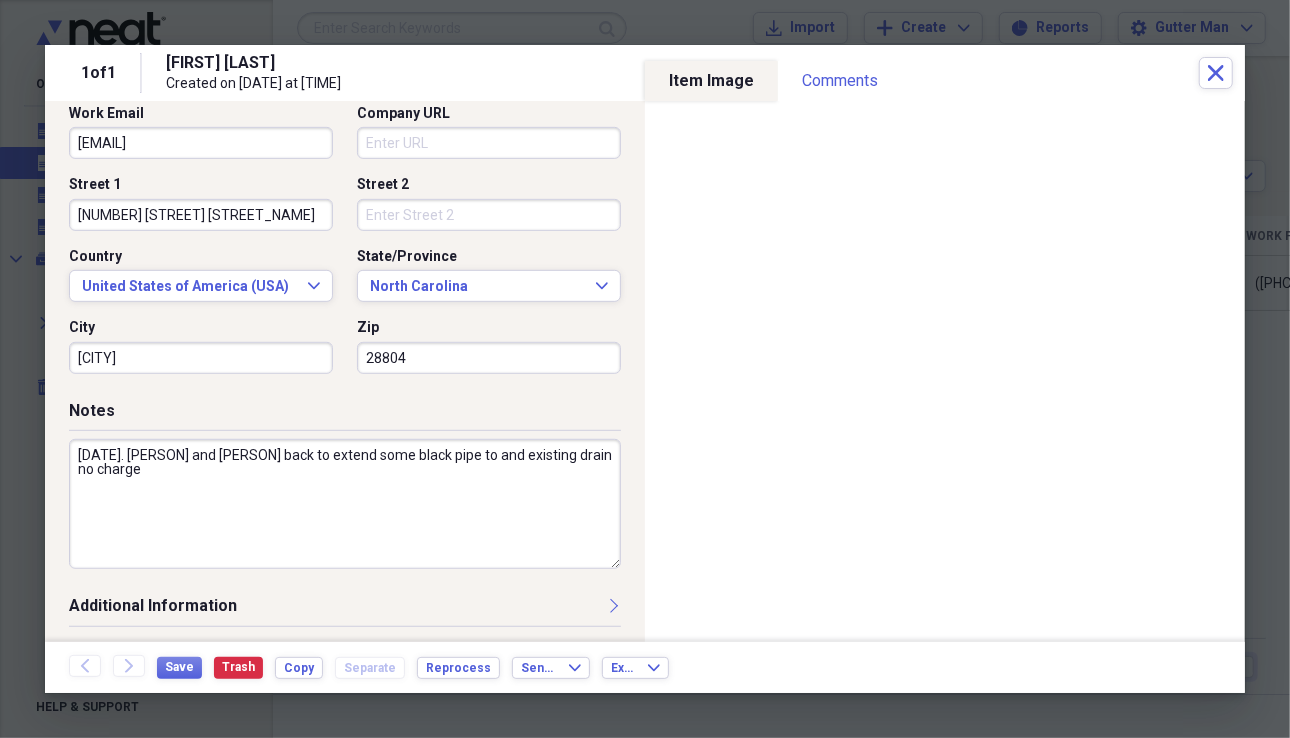drag, startPoint x: 145, startPoint y: 451, endPoint x: 190, endPoint y: 469, distance: 48.466484 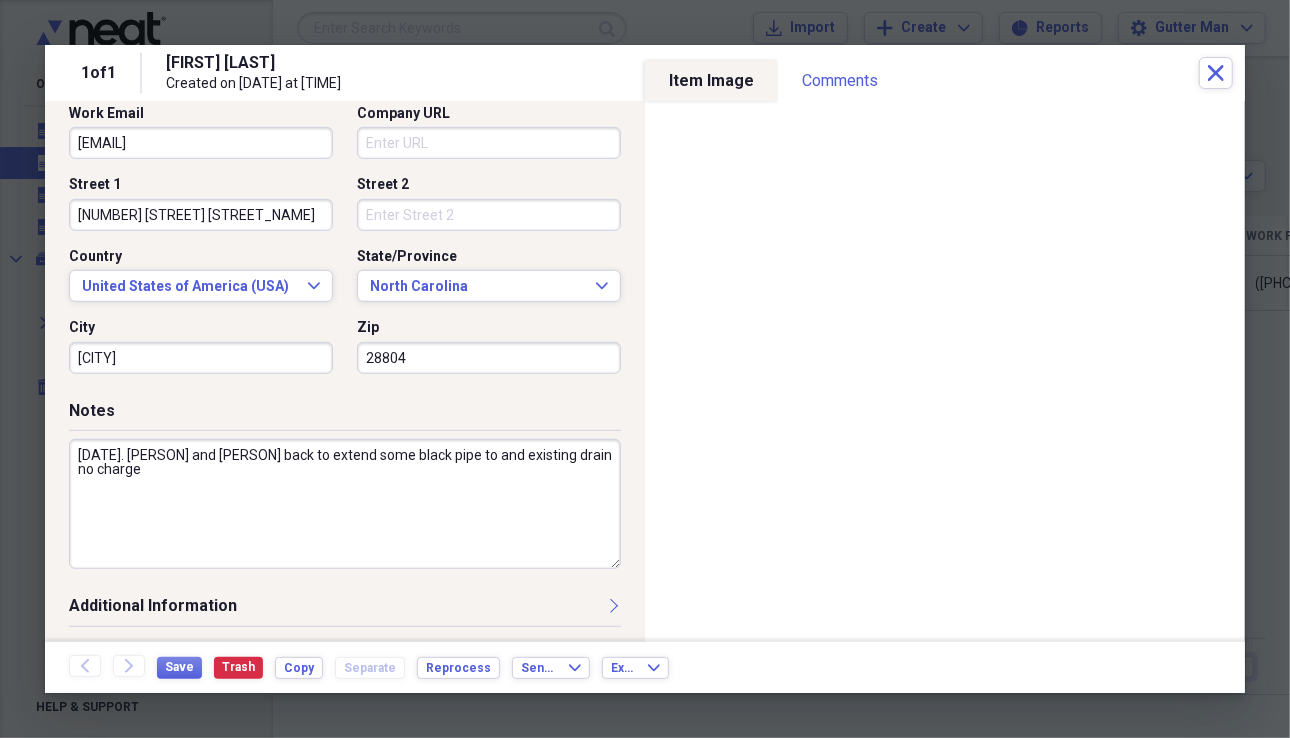 click on "[DATE]. [PERSON] and [PERSON] back to extend some black pipe to and existing drain no charge" at bounding box center (345, 504) 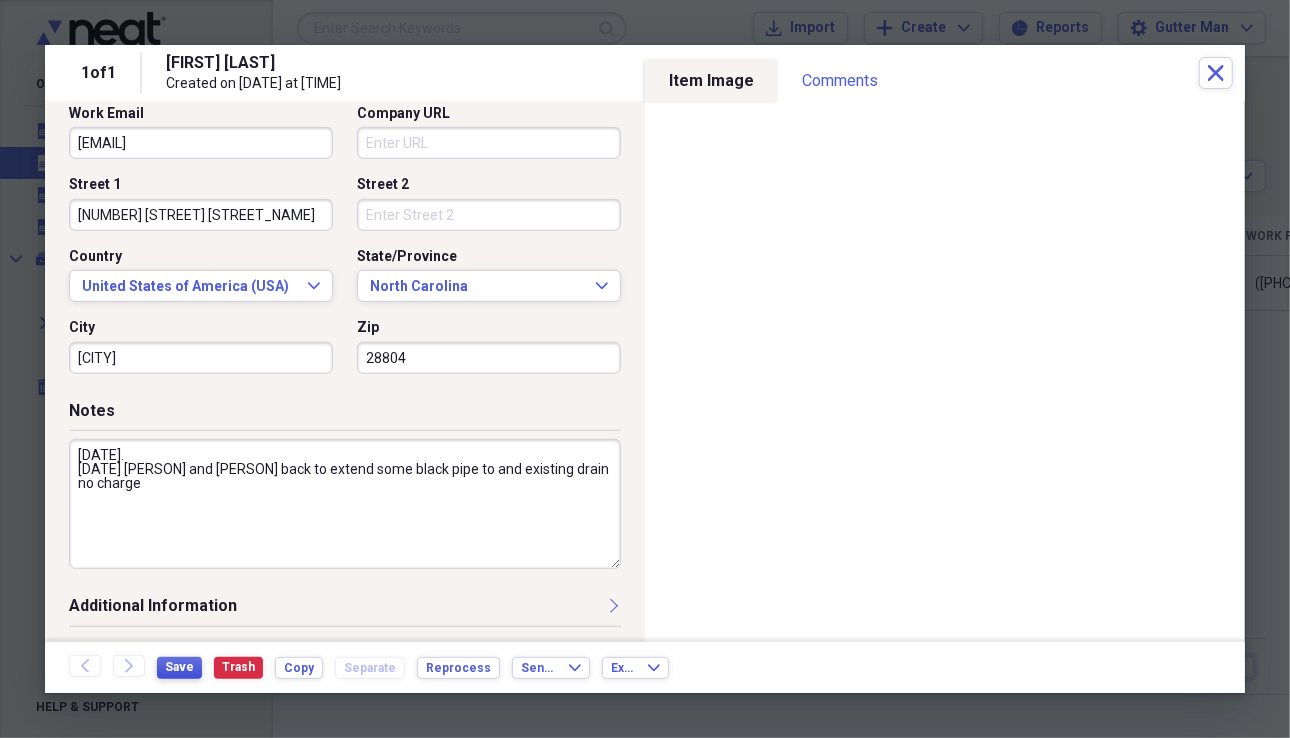 type on "[DATE].
[DATE] [PERSON] and [PERSON] back to extend some black pipe to and existing drain no charge" 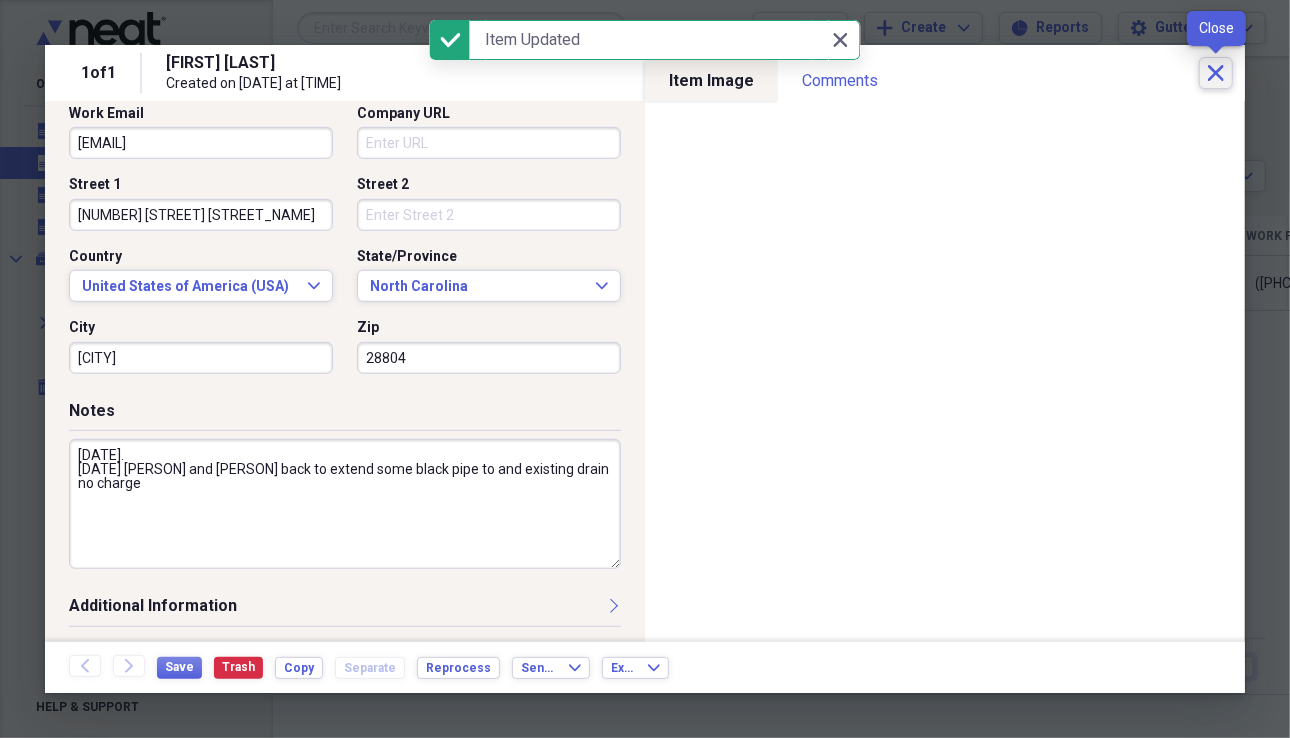 click on "Close" 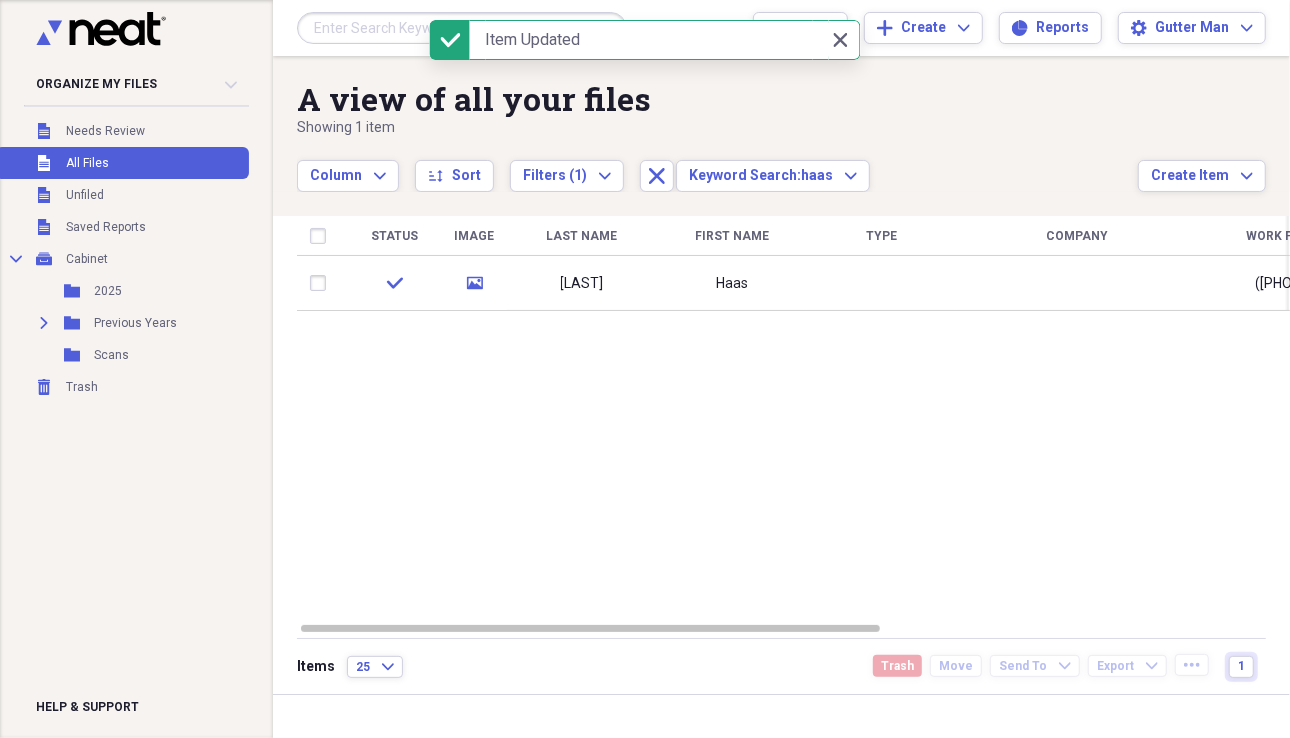 click at bounding box center (462, 28) 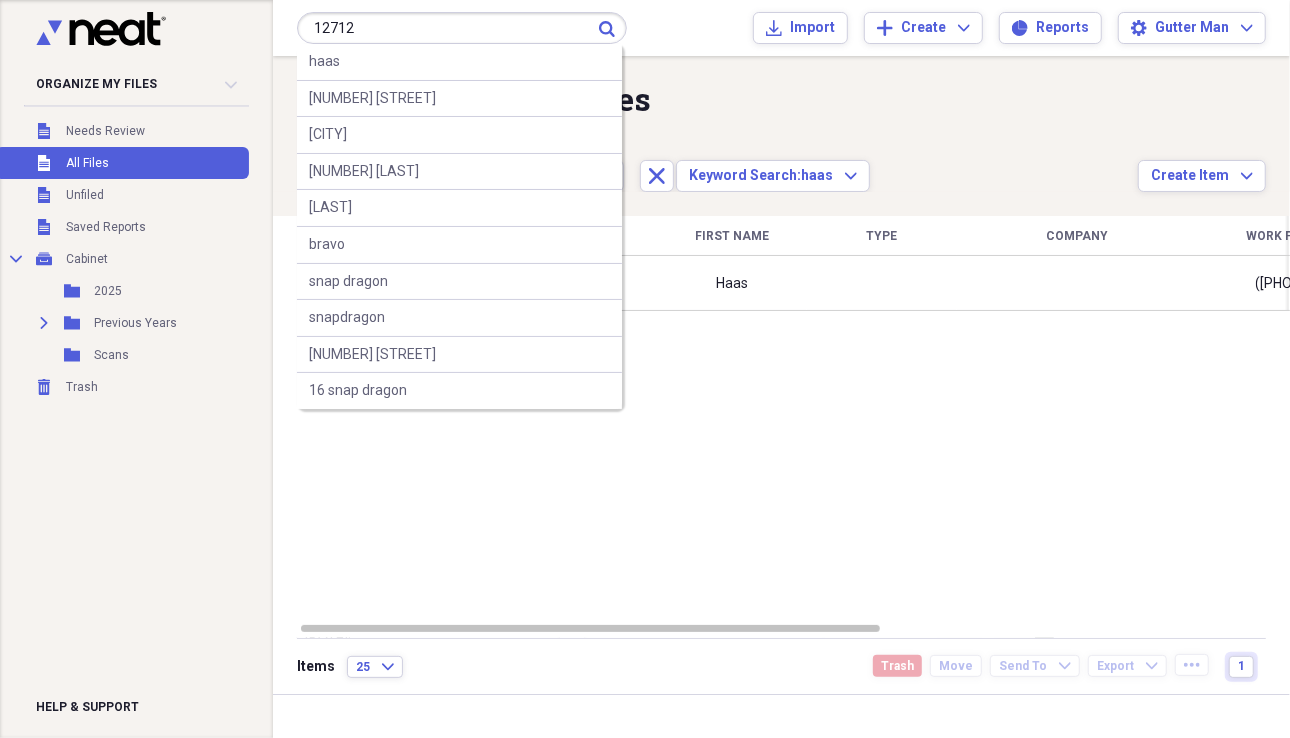 type on "12712" 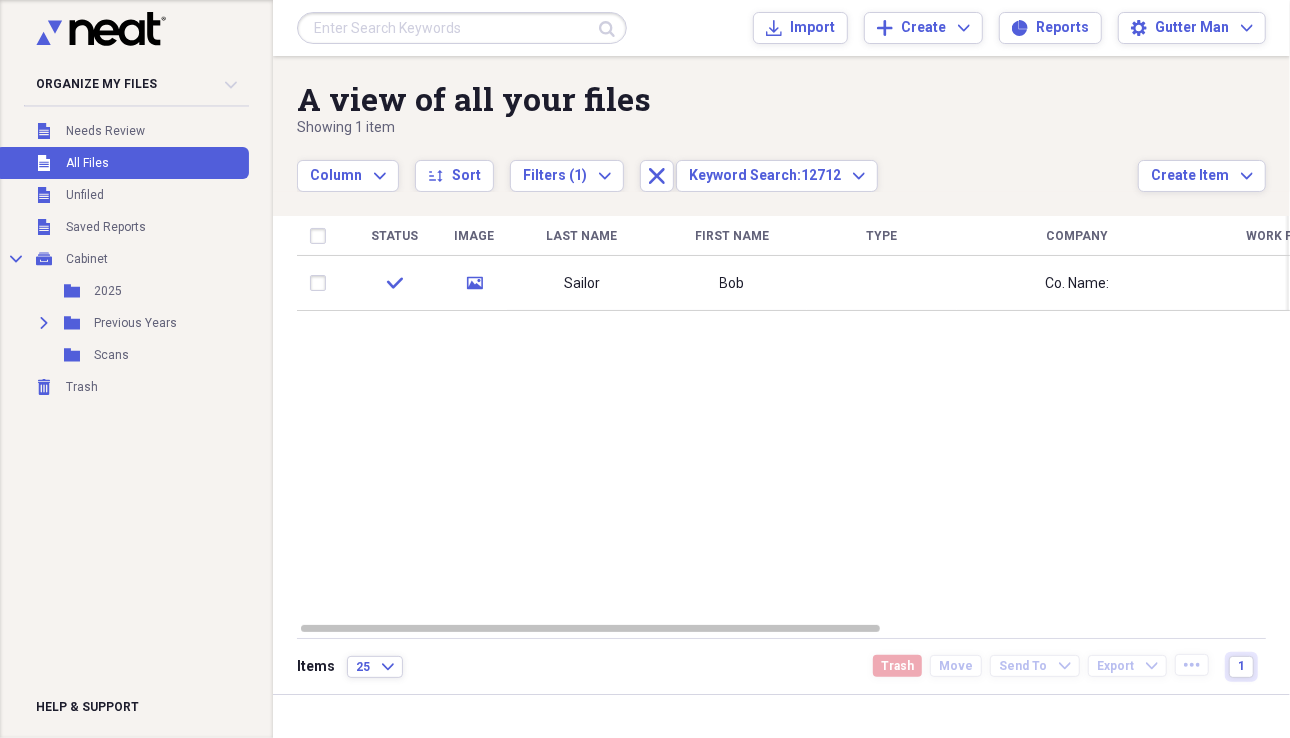 click on "Submit Import Import Add Create Expand Reports Reports Settings Gutter Man Expand" at bounding box center [781, 28] 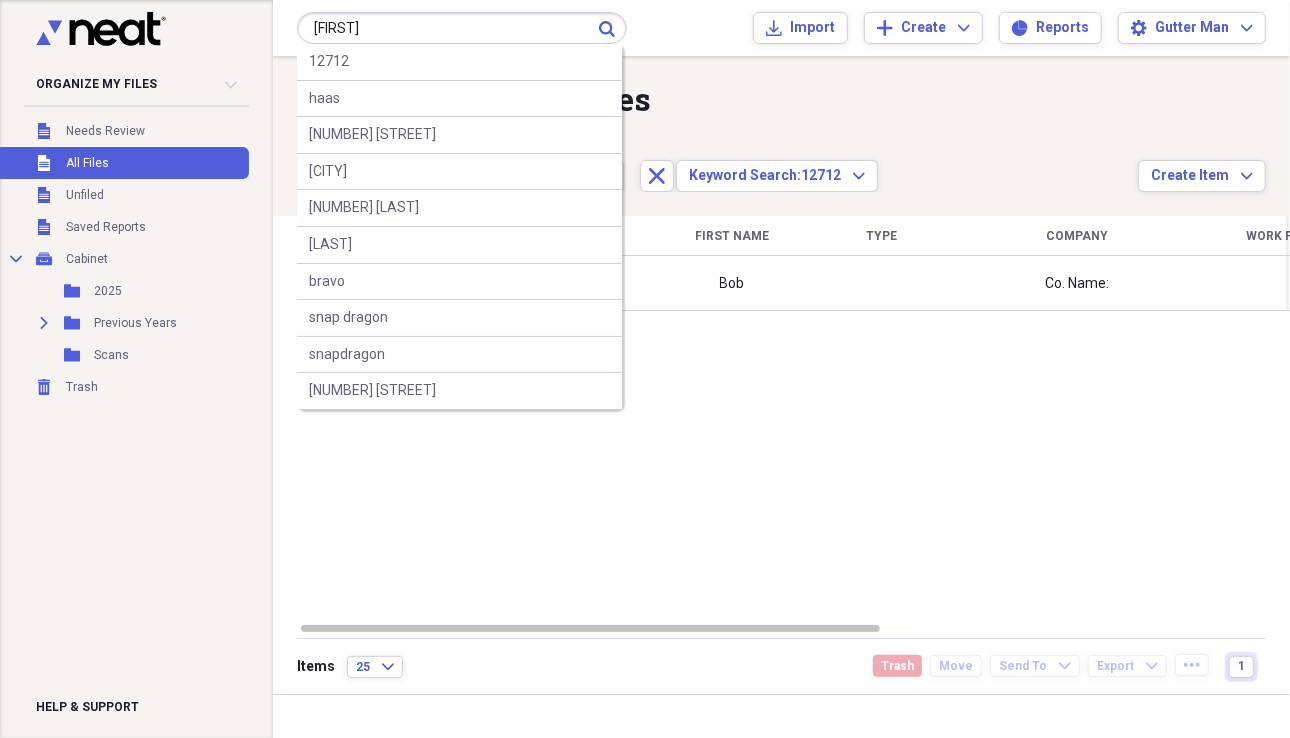 type on "[FIRST]" 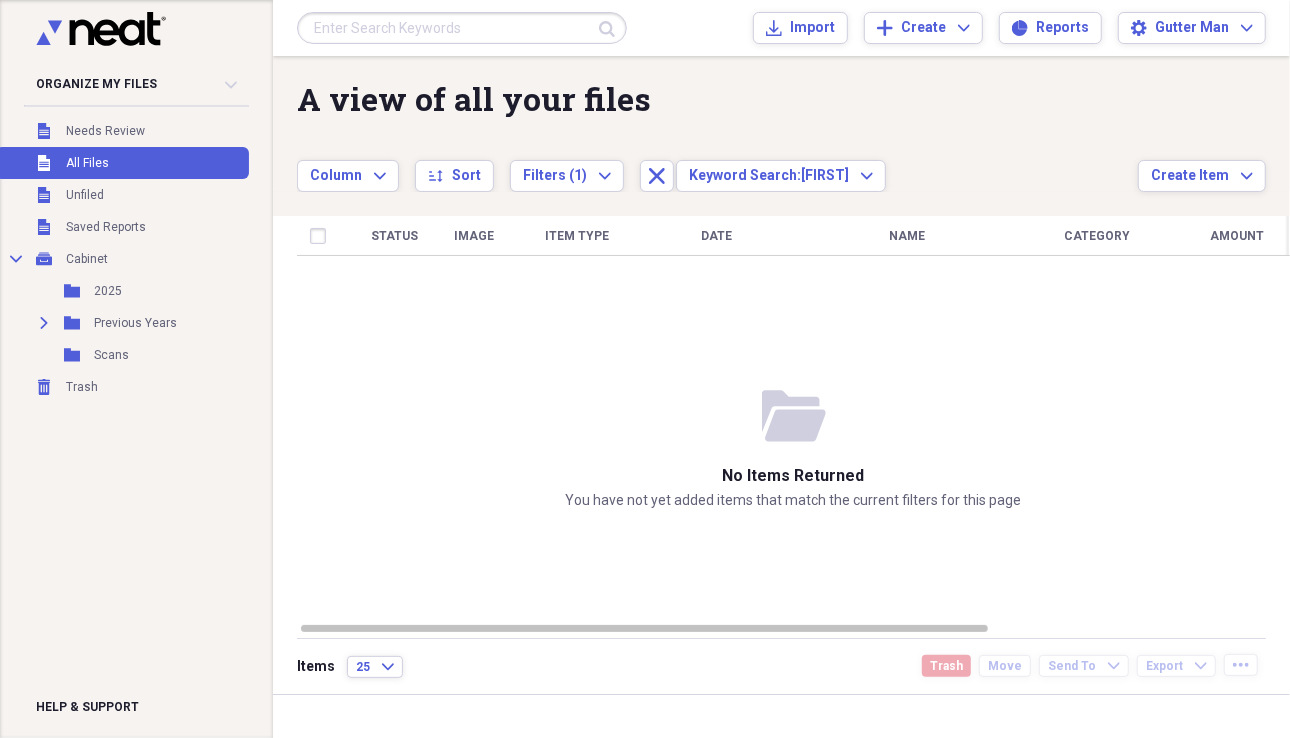 click at bounding box center (462, 28) 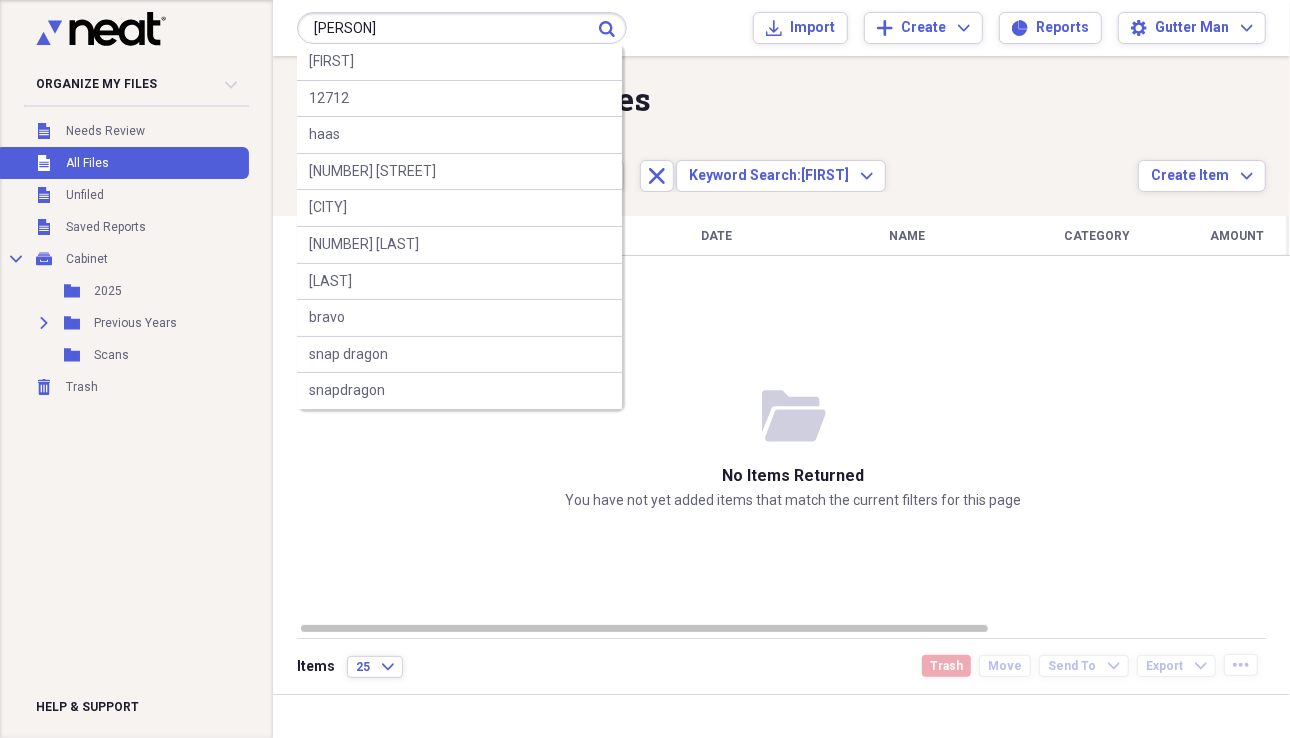 type on "[PERSON]" 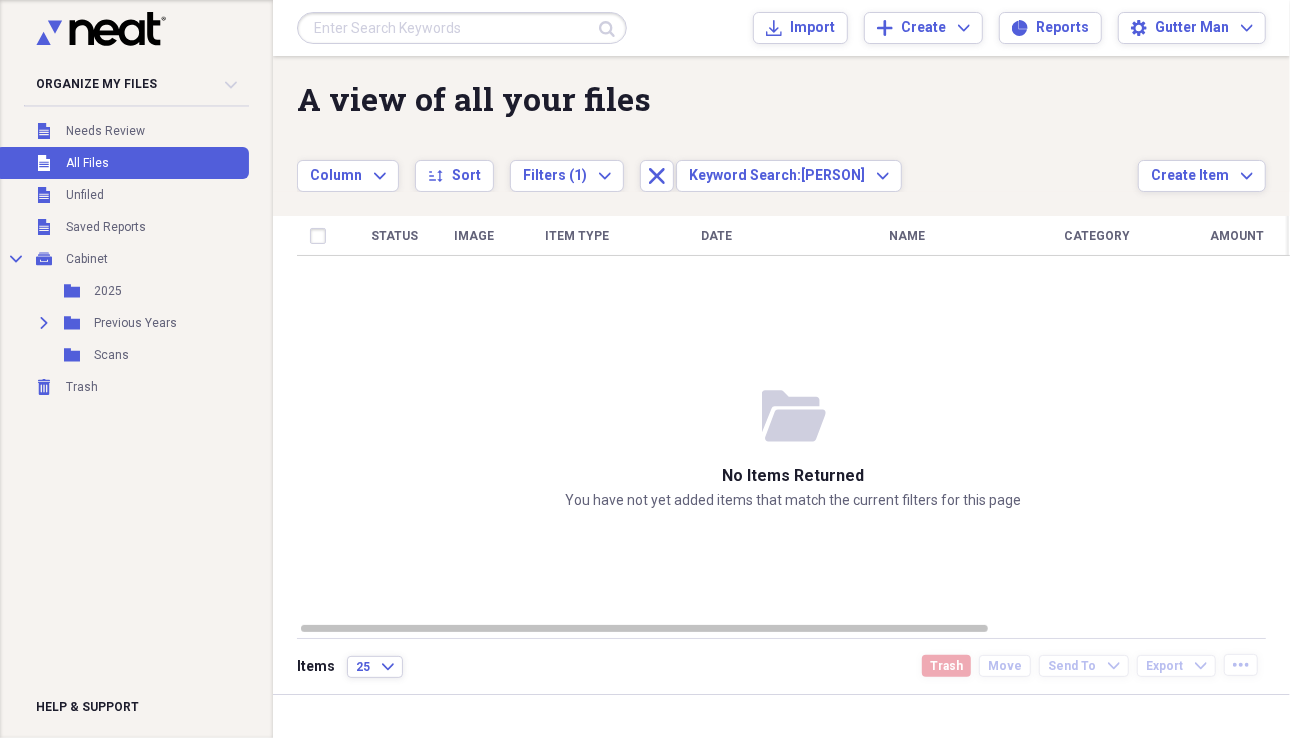 click at bounding box center (462, 28) 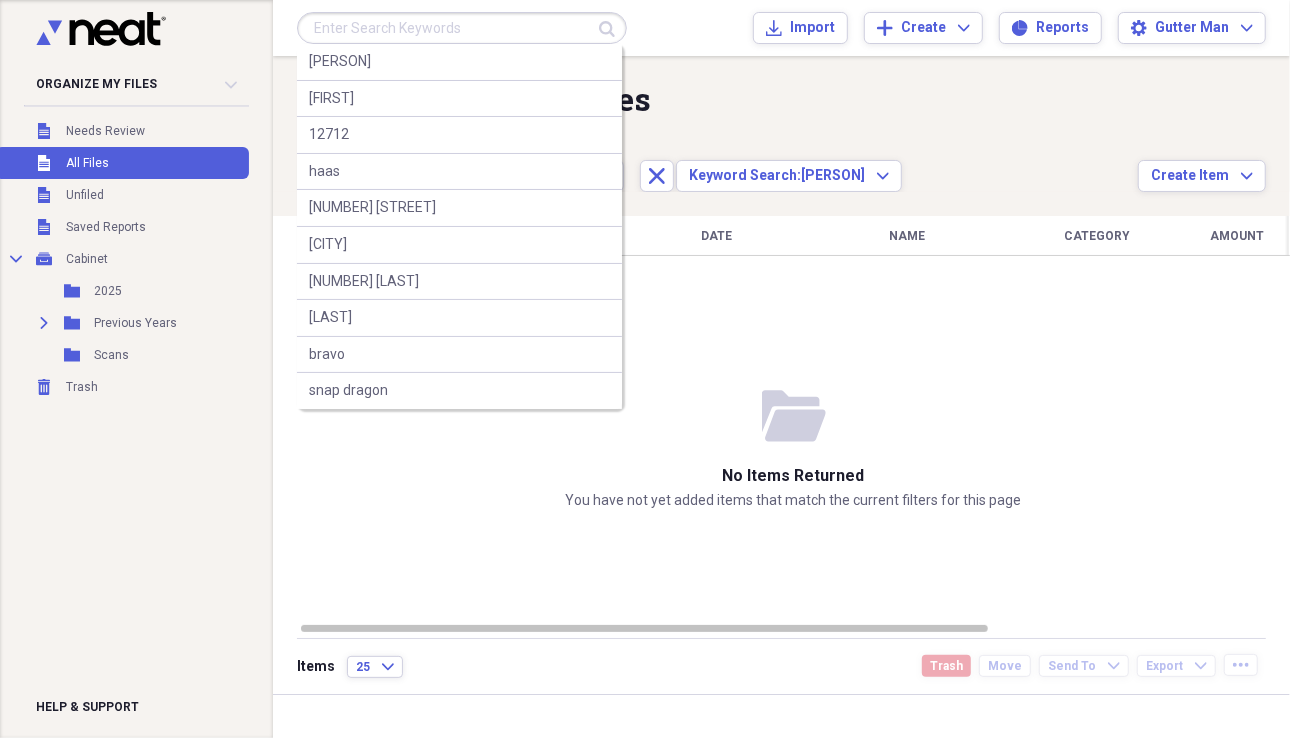 click at bounding box center [462, 28] 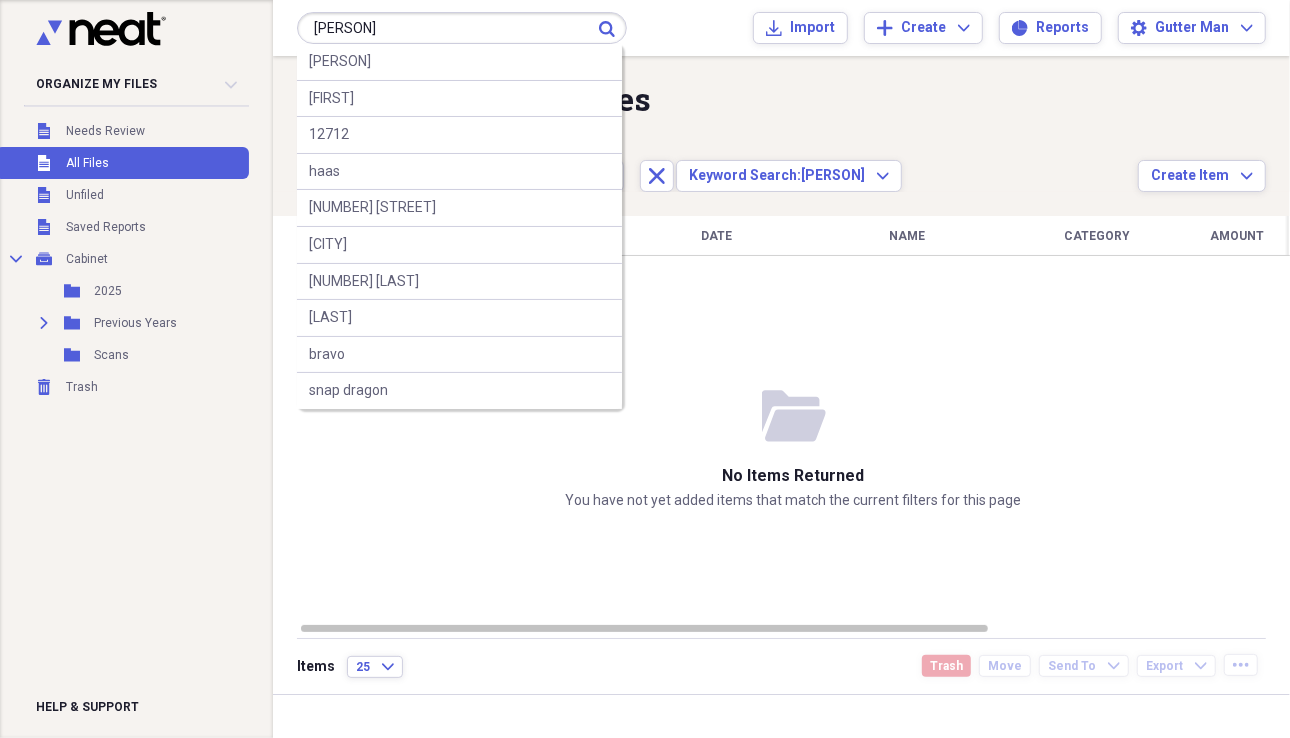 type on "[PERSON]" 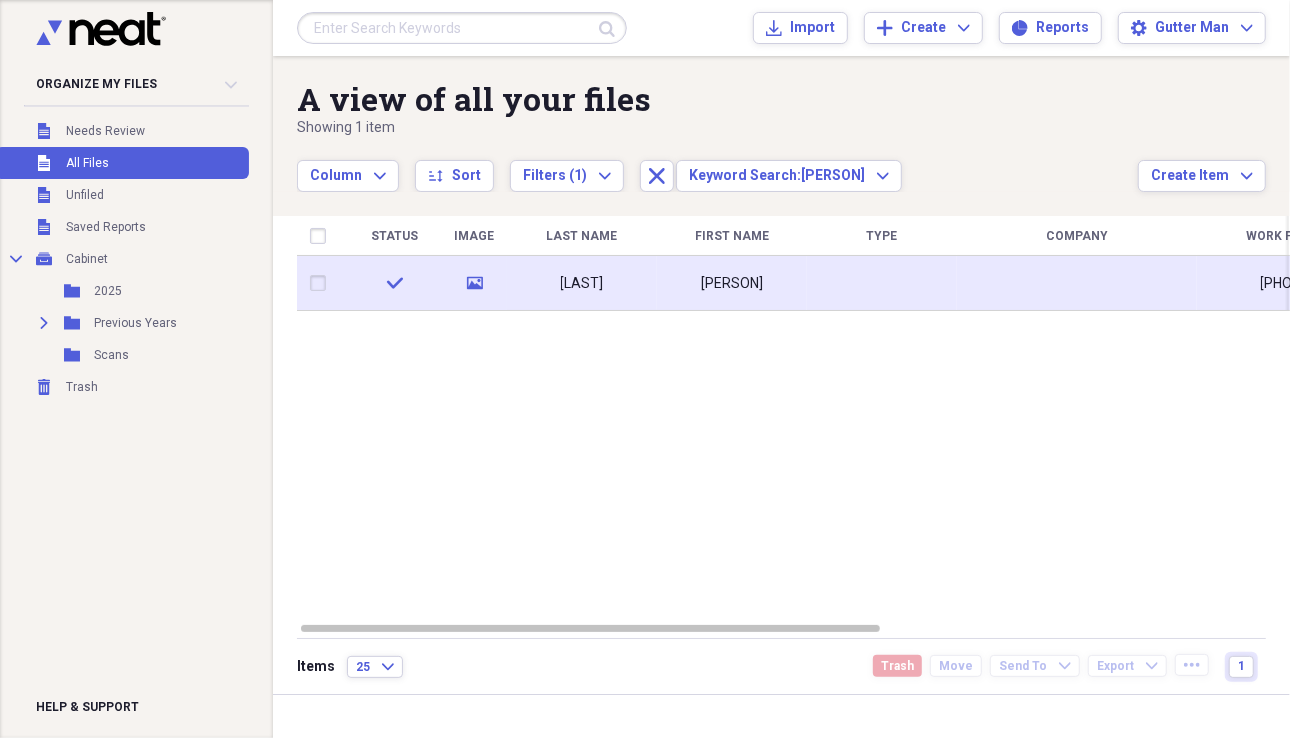 click on "[LAST]" at bounding box center [582, 283] 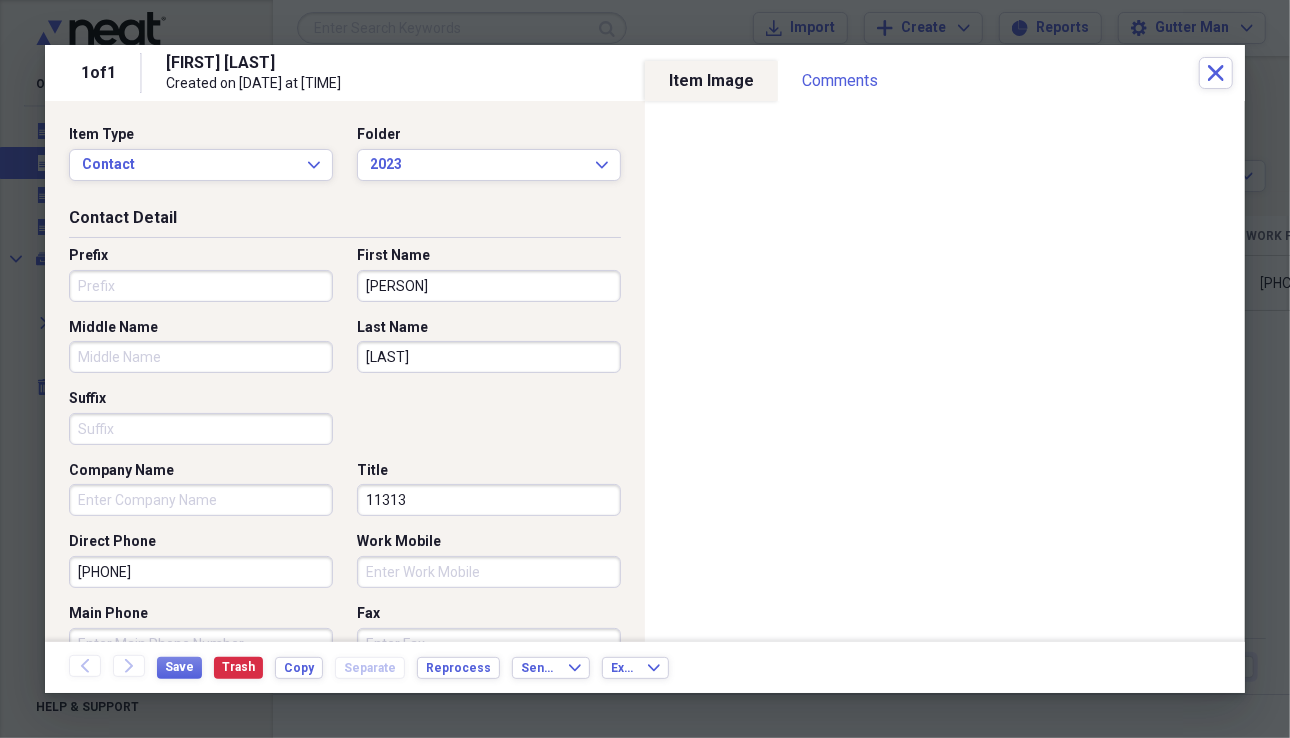 scroll, scrollTop: 533, scrollLeft: 0, axis: vertical 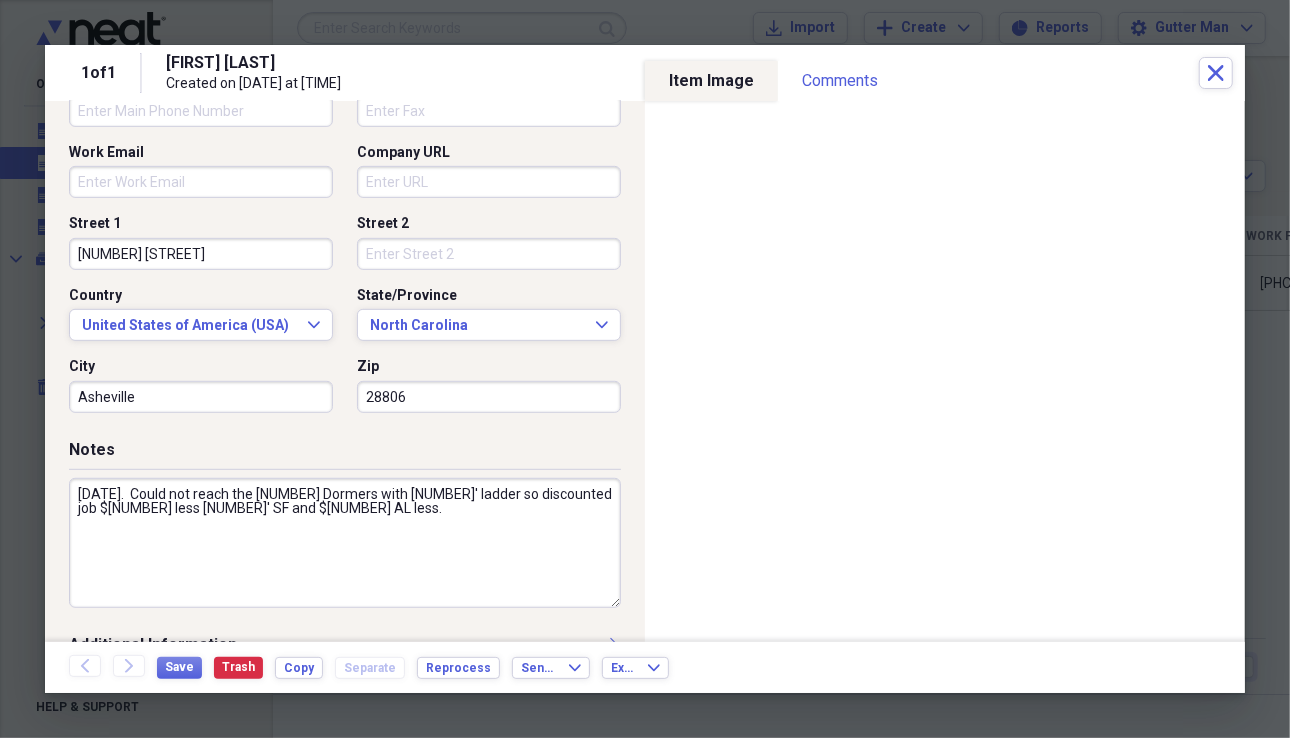 click on "[DATE].  Could not reach the [NUMBER] Dormers with [NUMBER]' ladder so discounted job $[NUMBER] less [NUMBER]' SF and $[NUMBER] AL less." at bounding box center (345, 543) 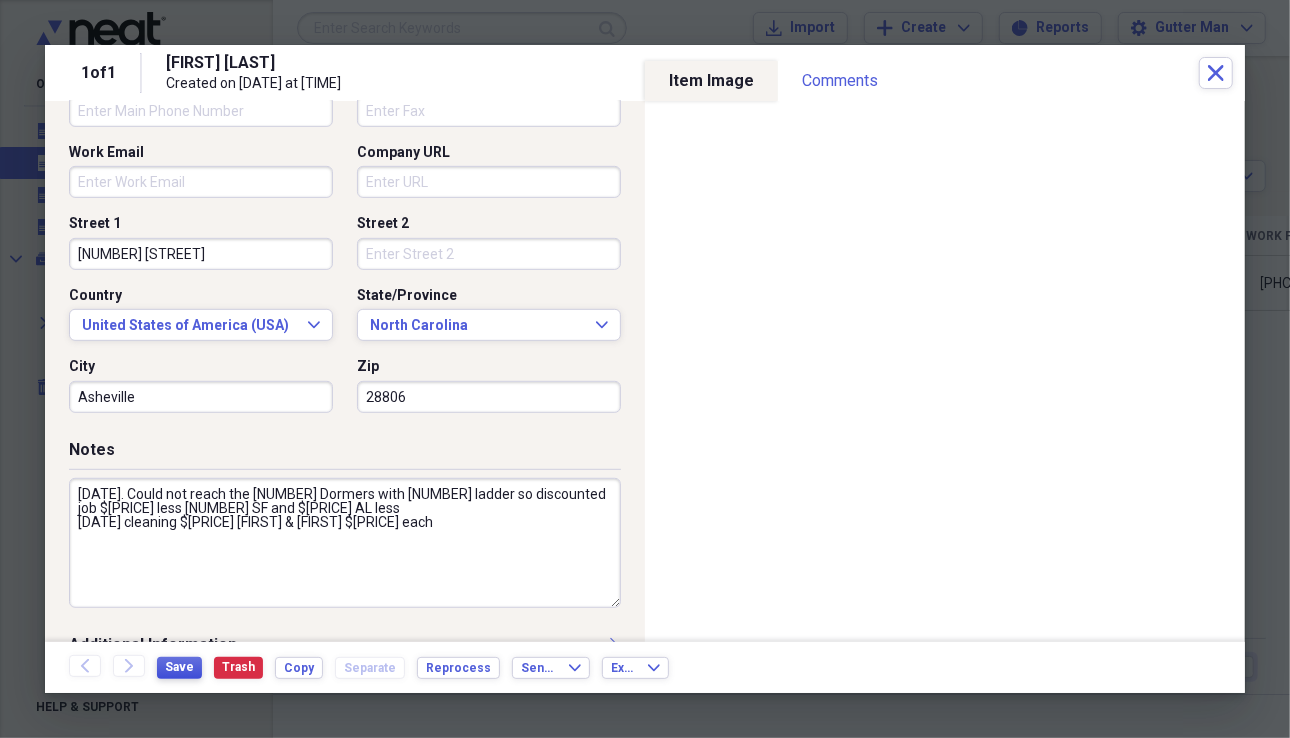 type on "[DATE]. Could not reach the [NUMBER] Dormers with [NUMBER] ladder so discounted job $[PRICE] less [NUMBER] SF and $[PRICE] AL less
[DATE] cleaning $[PRICE] [FIRST] & [FIRST] $[PRICE] each" 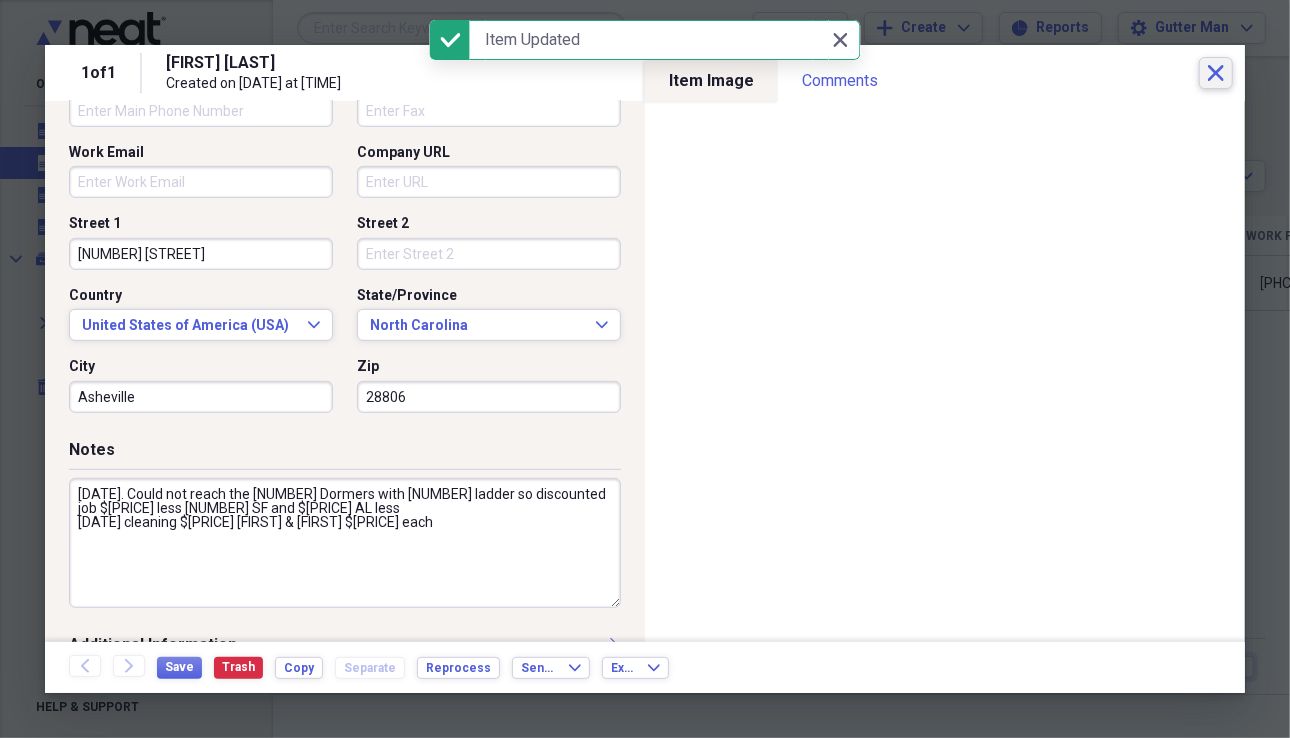 click 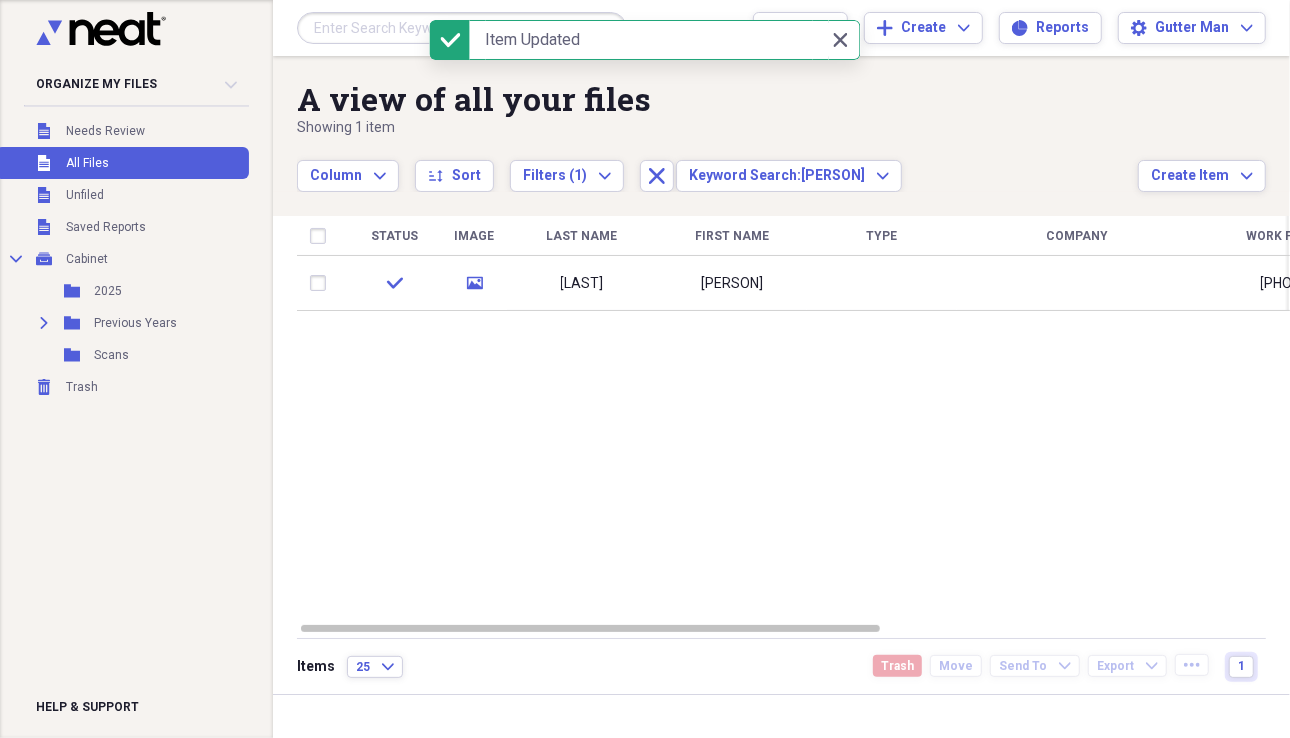 click at bounding box center [462, 28] 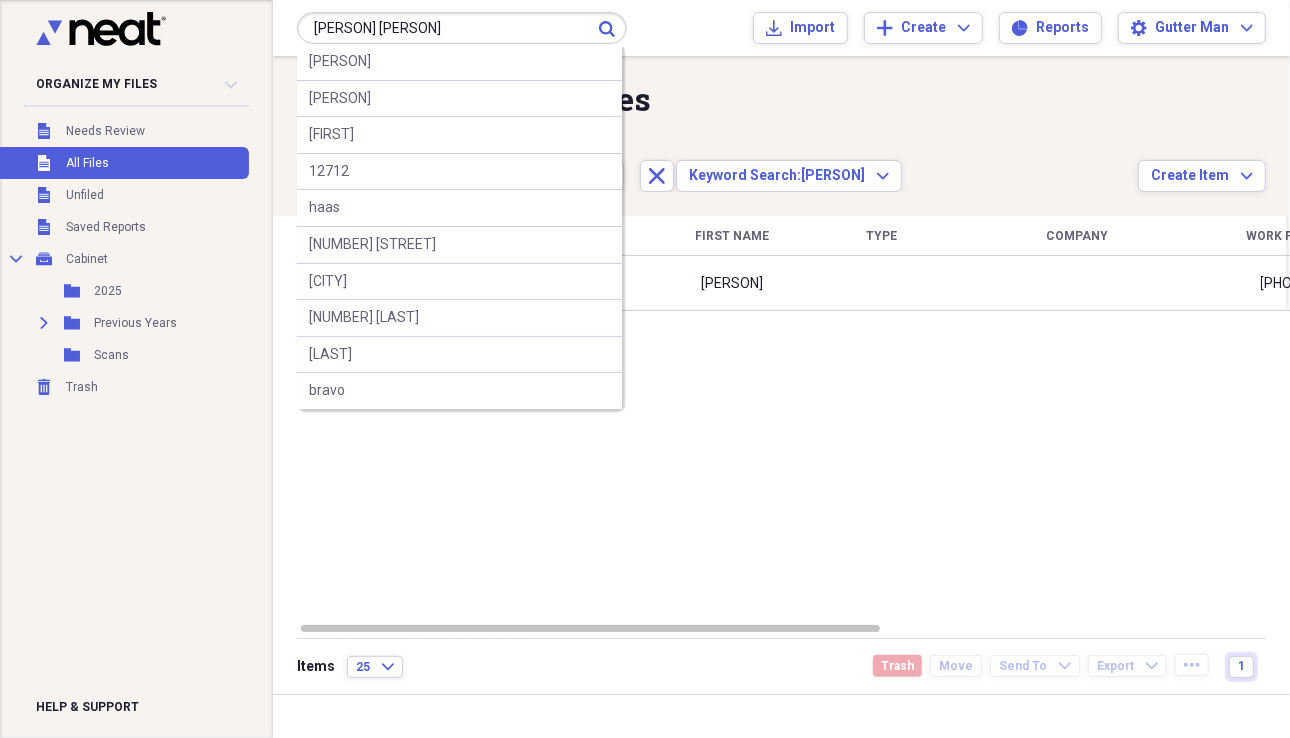 type on "[PERSON] [PERSON]" 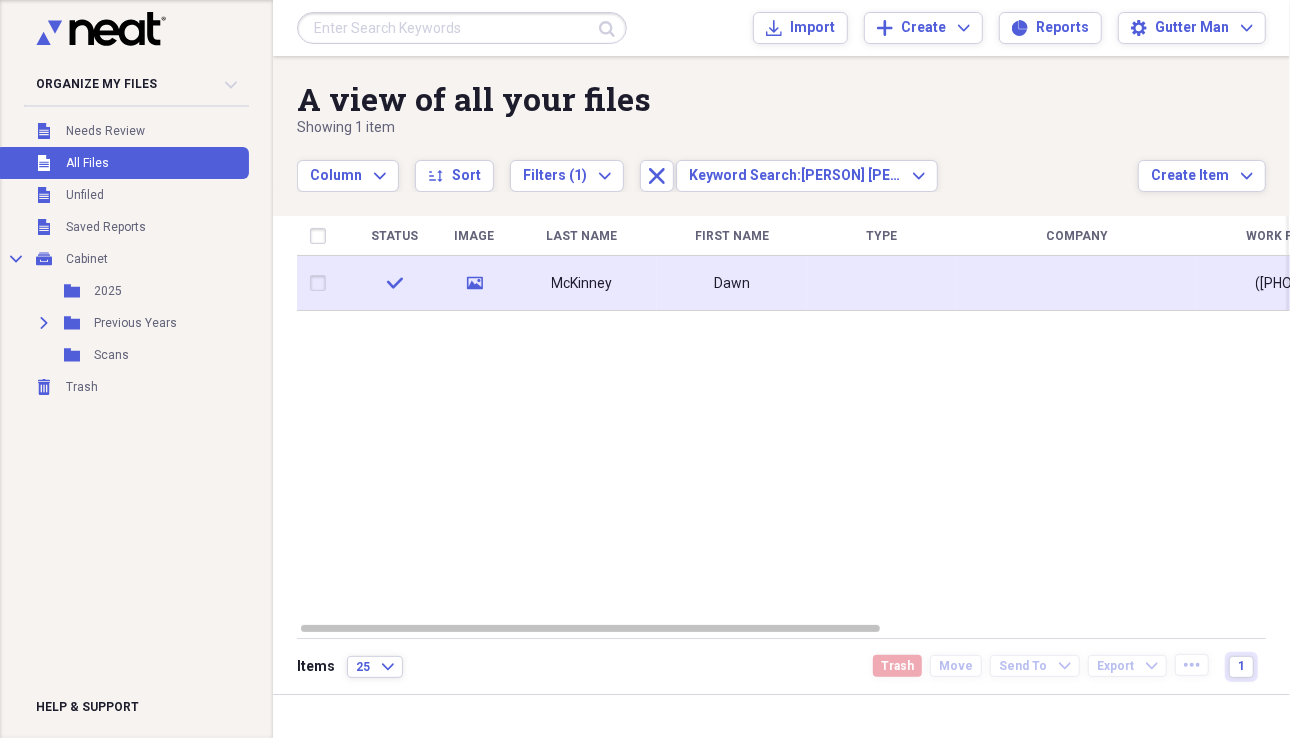click on "McKinney" at bounding box center [582, 283] 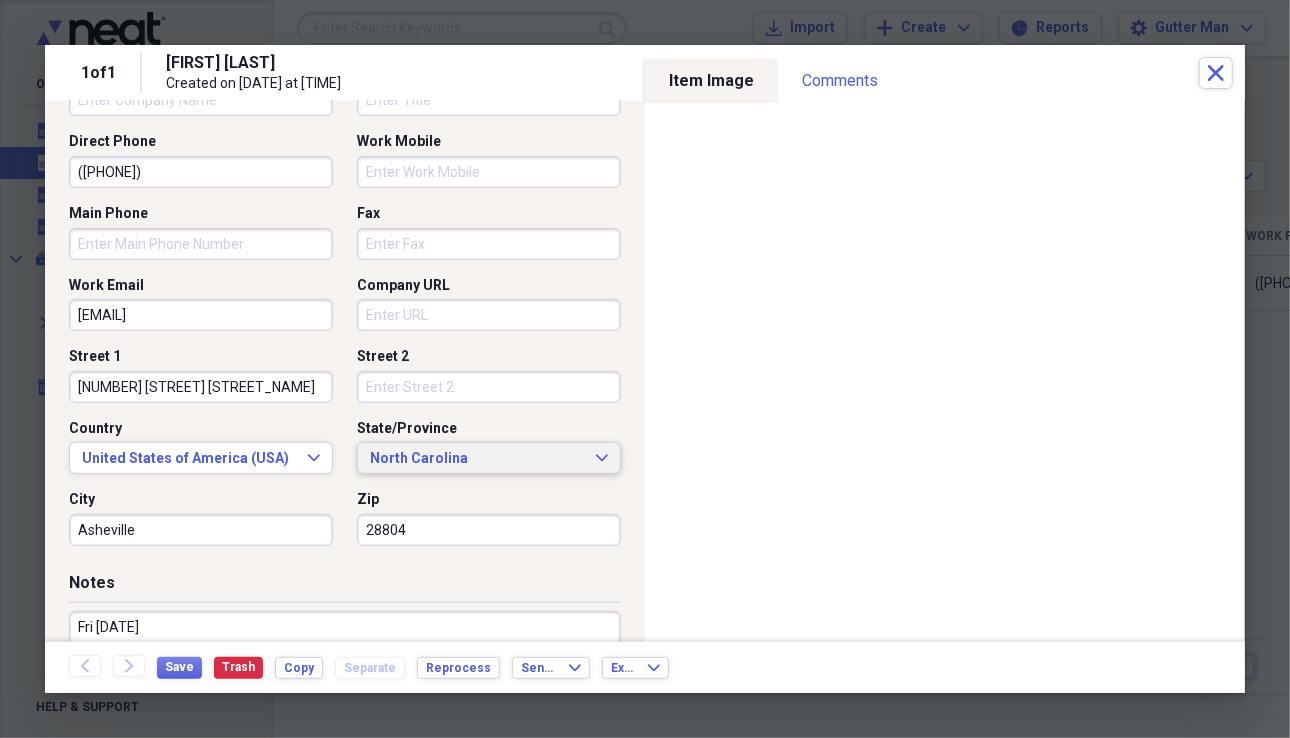 scroll, scrollTop: 466, scrollLeft: 0, axis: vertical 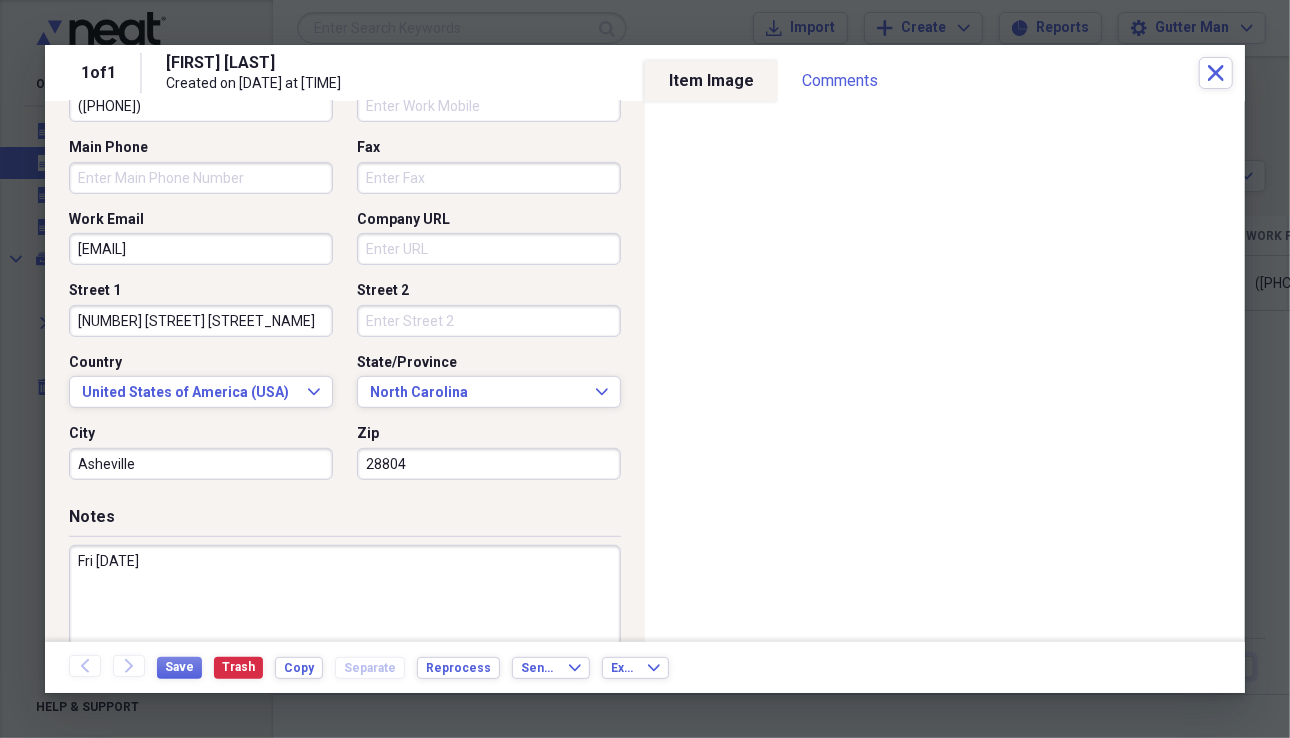 click on "[NUMBER] [STREET] [STREET_NAME]" at bounding box center (201, 321) 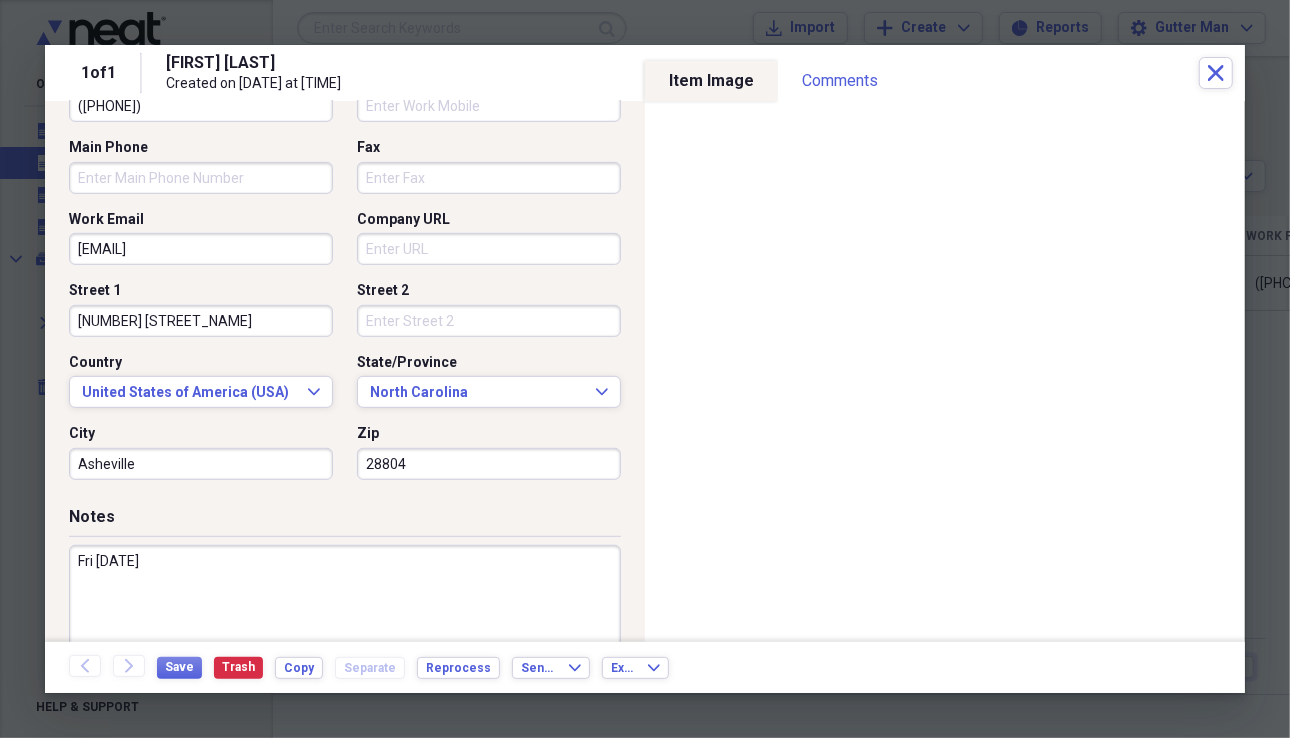 type on "[NUMBER] [STREET_NAME]" 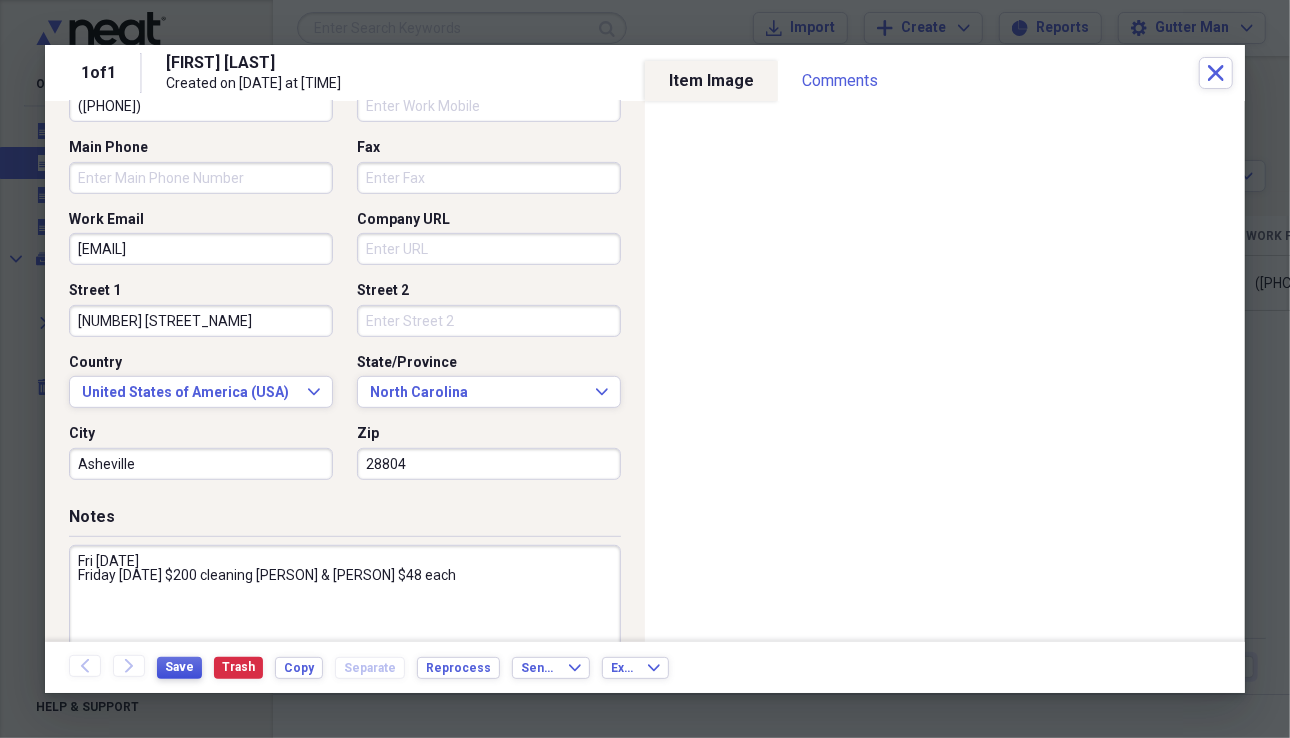 type on "Fri [DATE]
Friday [DATE] $200 cleaning [PERSON] & [PERSON] $48 each" 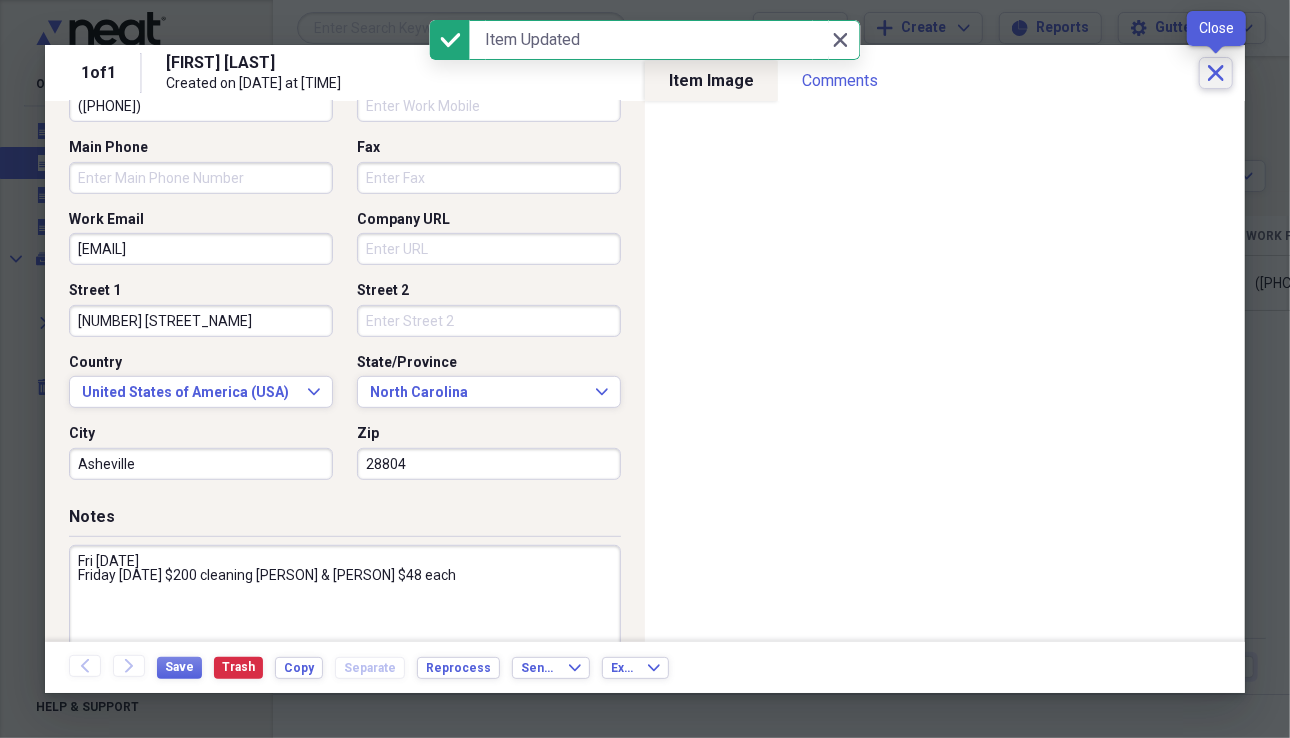 click on "Close" at bounding box center [1216, 73] 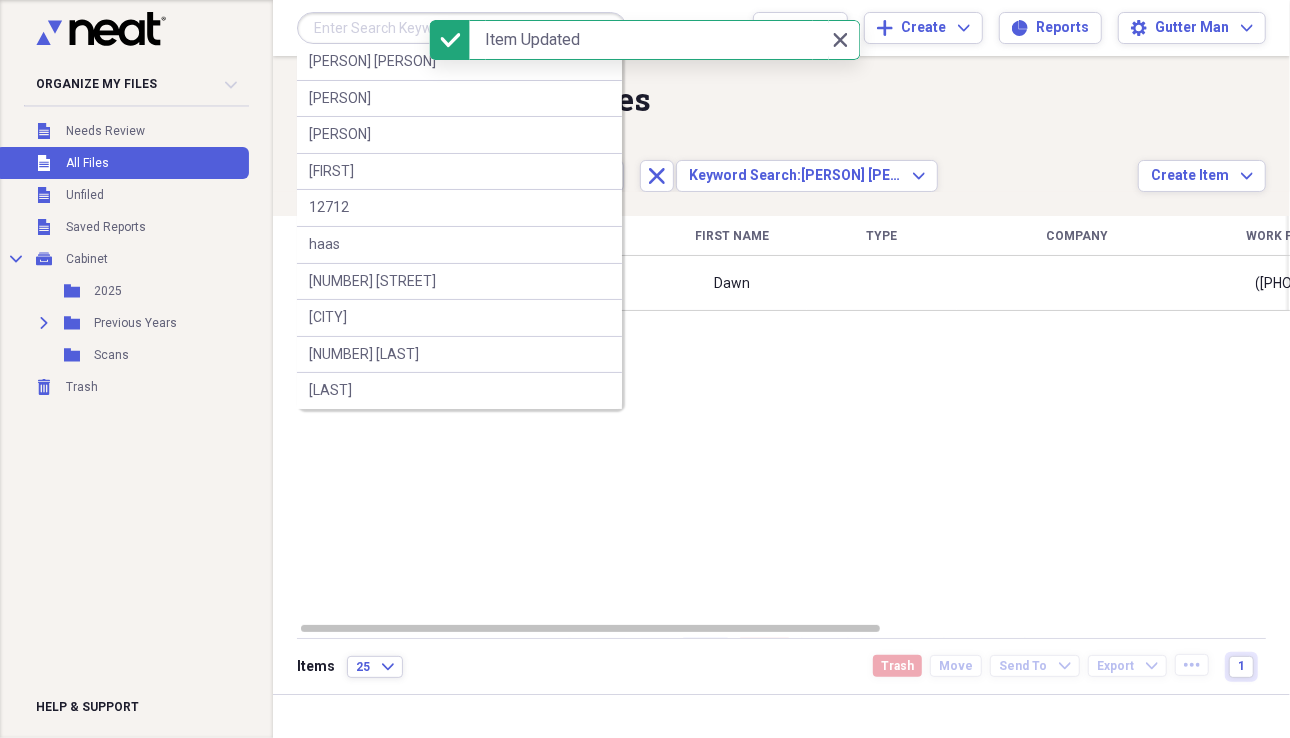 click at bounding box center [462, 28] 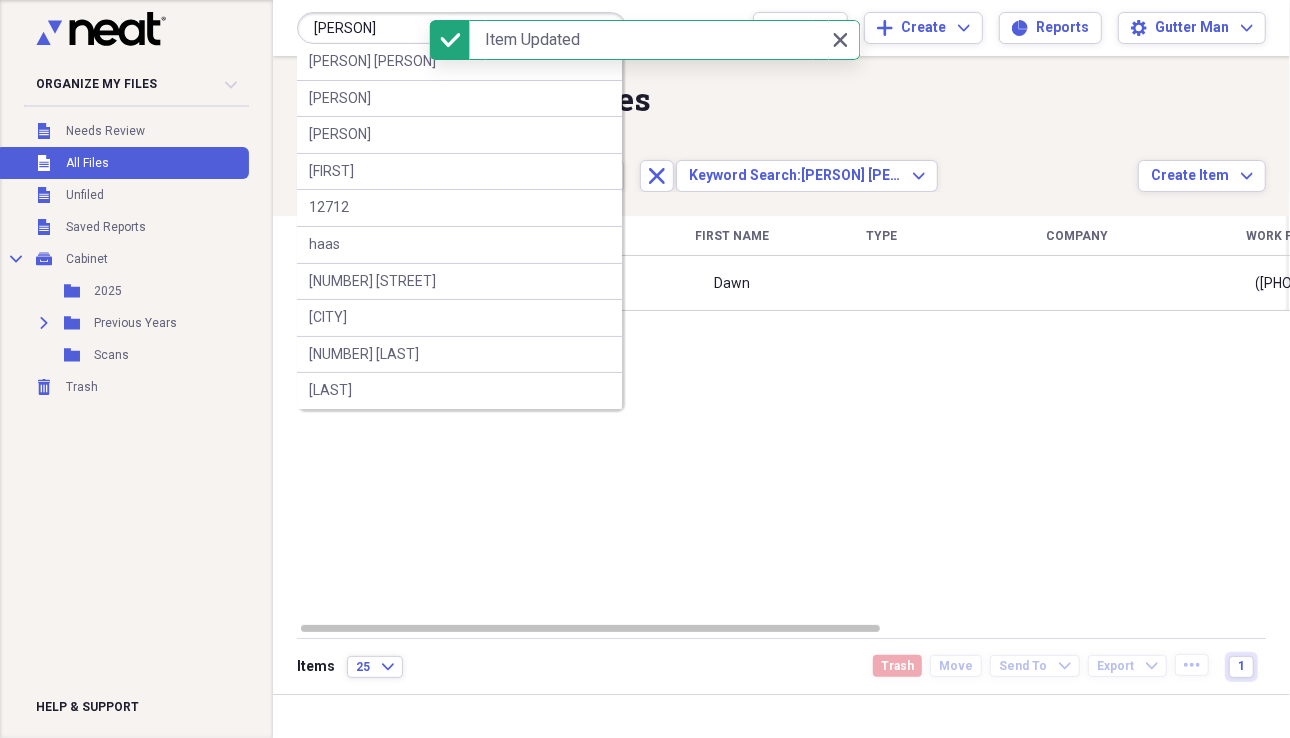 type on "[PERSON]" 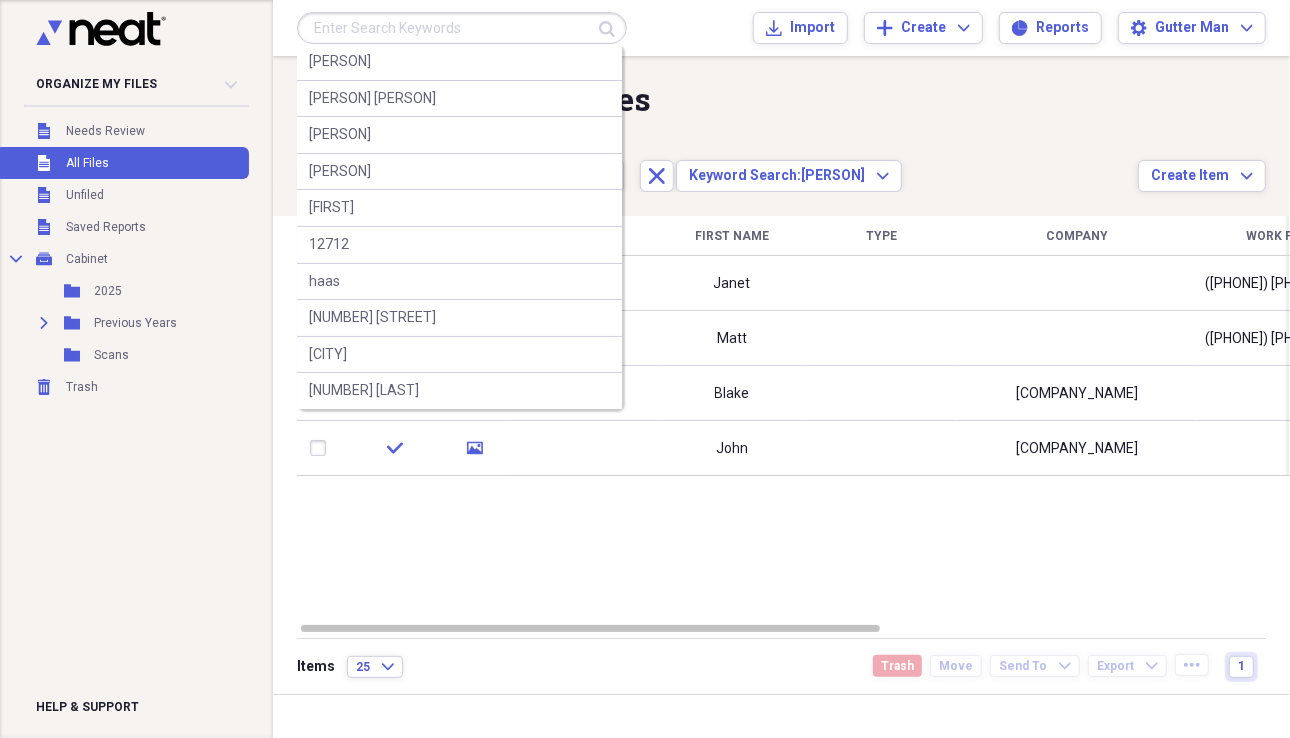 click at bounding box center [462, 28] 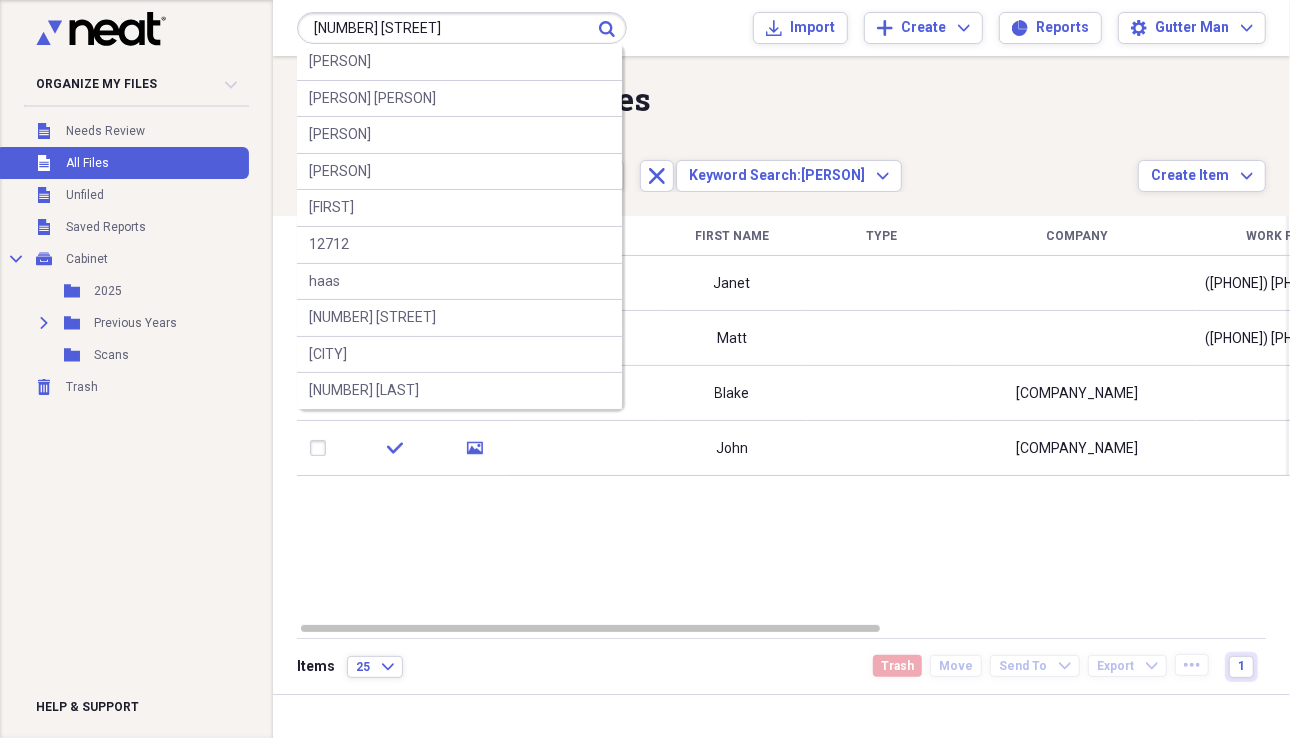 type on "[NUMBER] [STREET]" 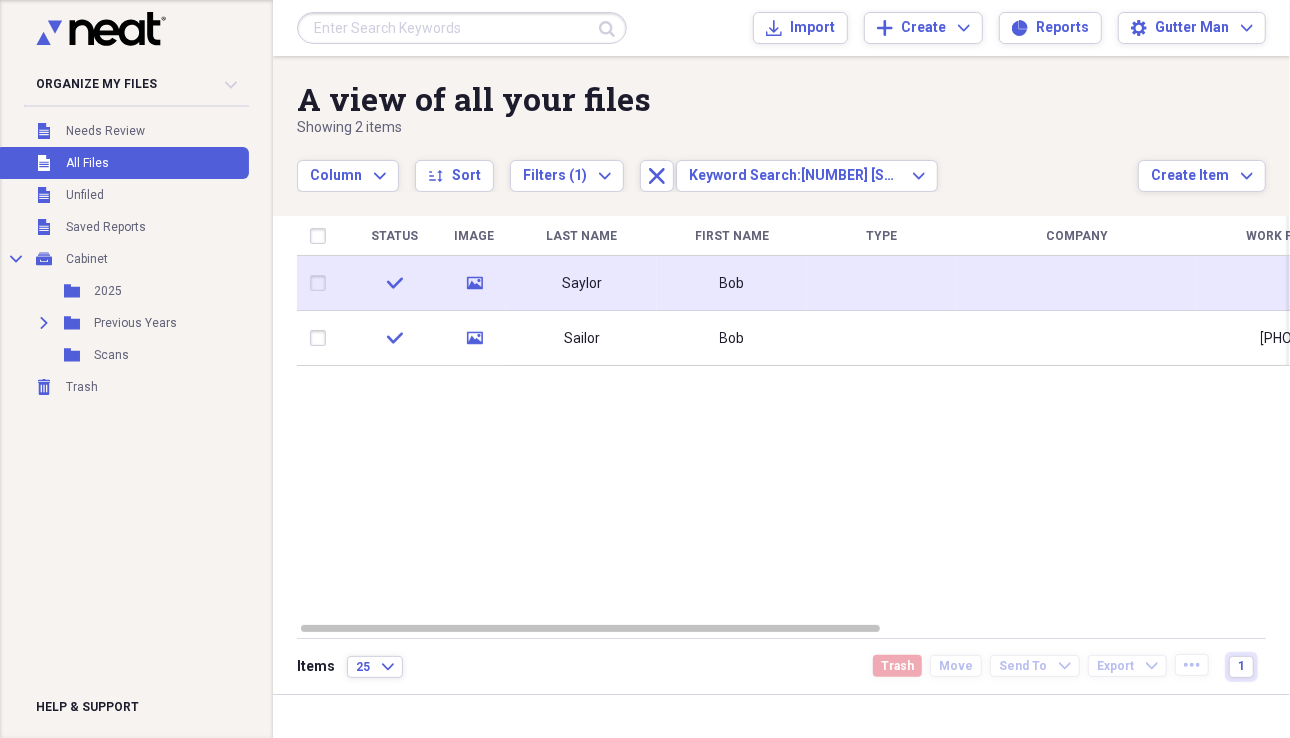 click on "Saylor" at bounding box center (582, 283) 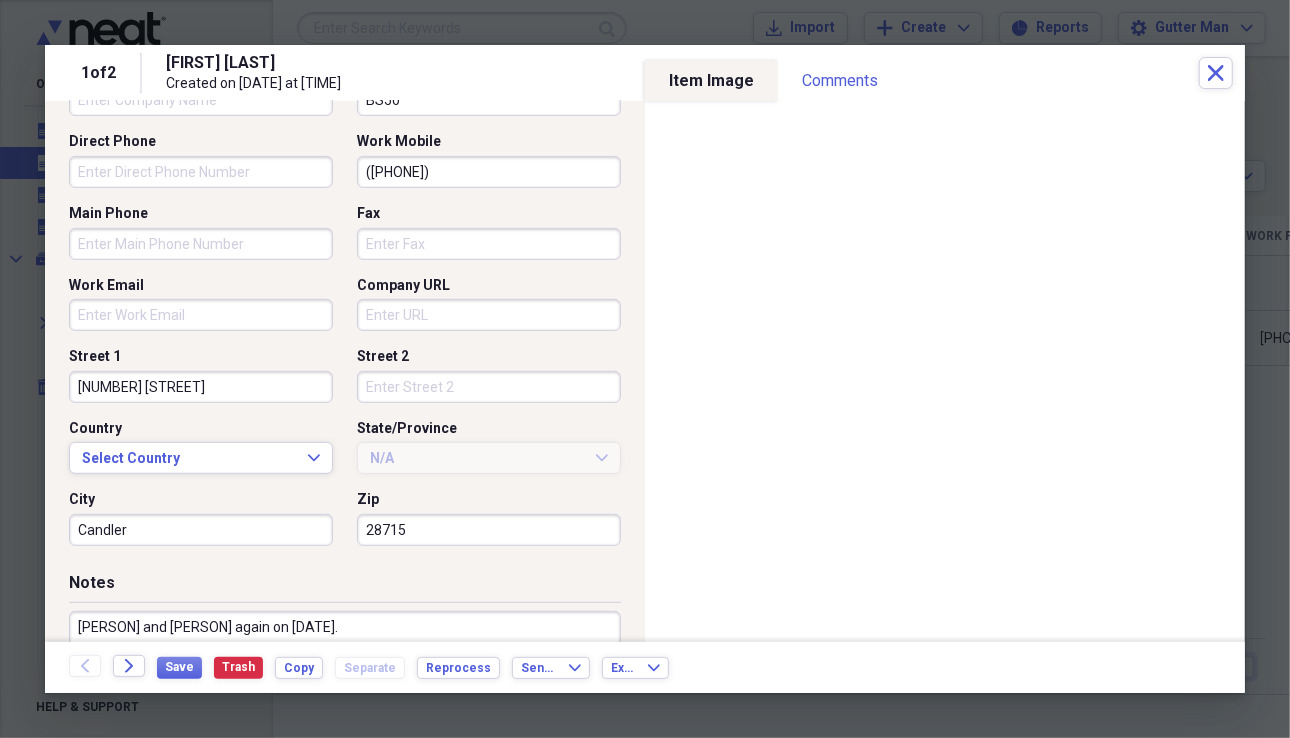 scroll, scrollTop: 800, scrollLeft: 0, axis: vertical 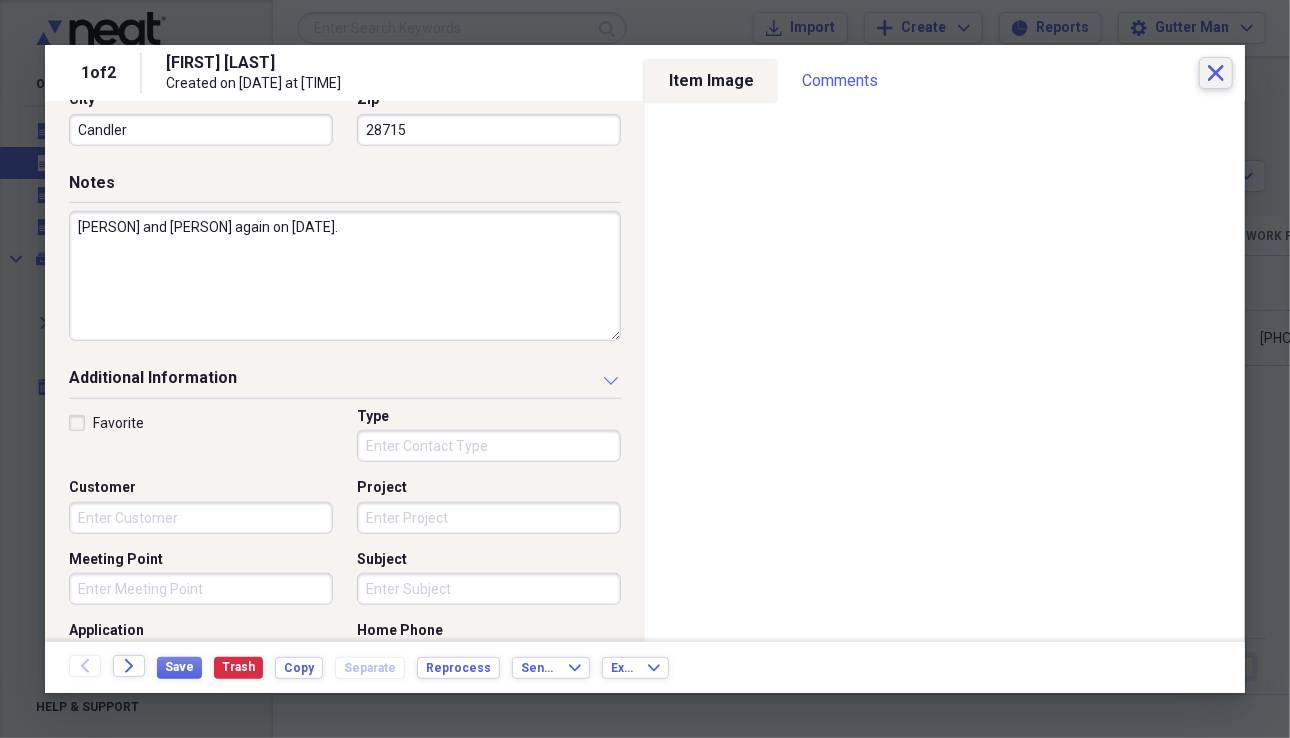 click on "Close" 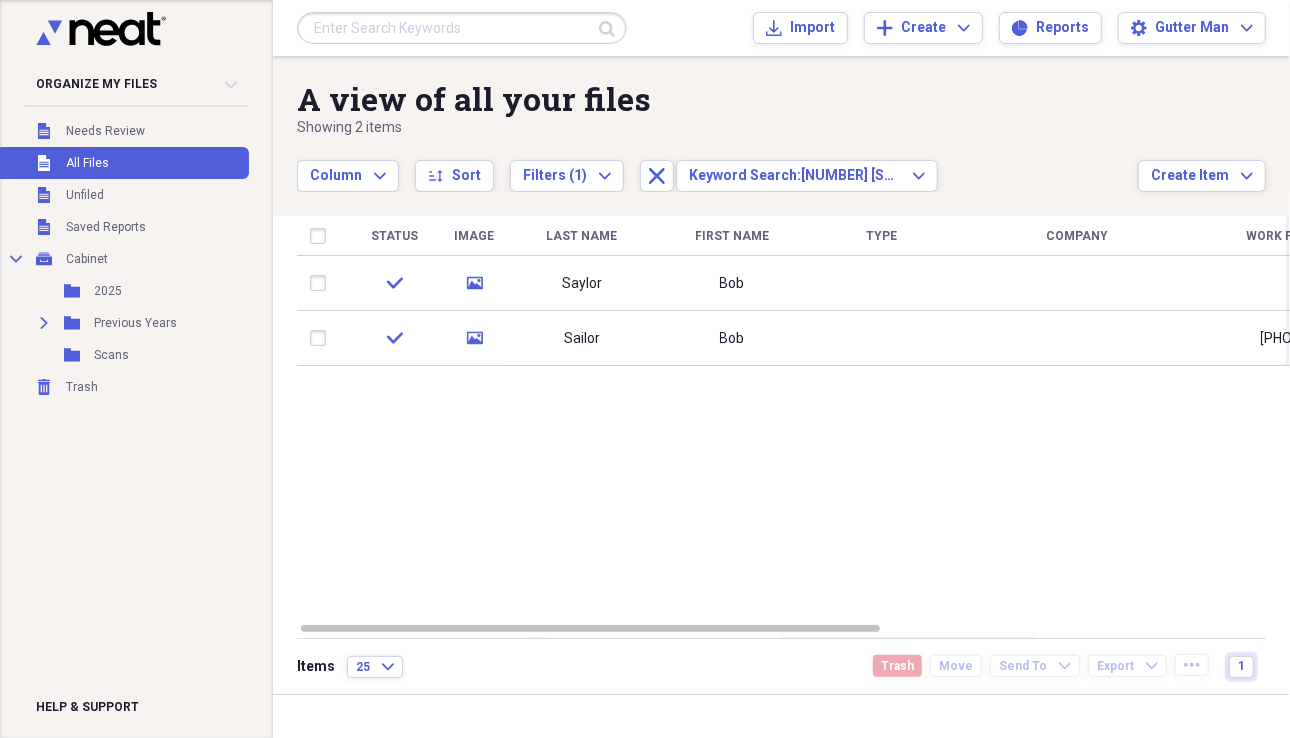 click at bounding box center (462, 28) 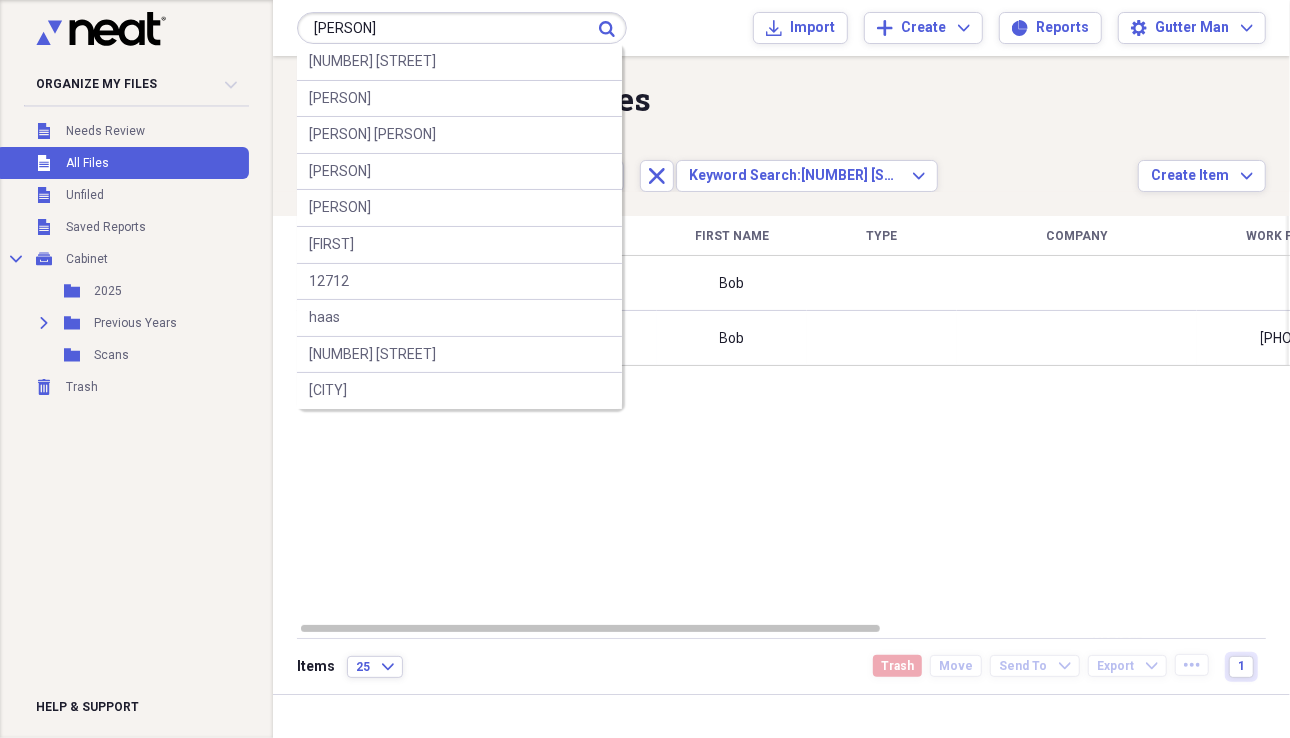 type on "[PERSON]" 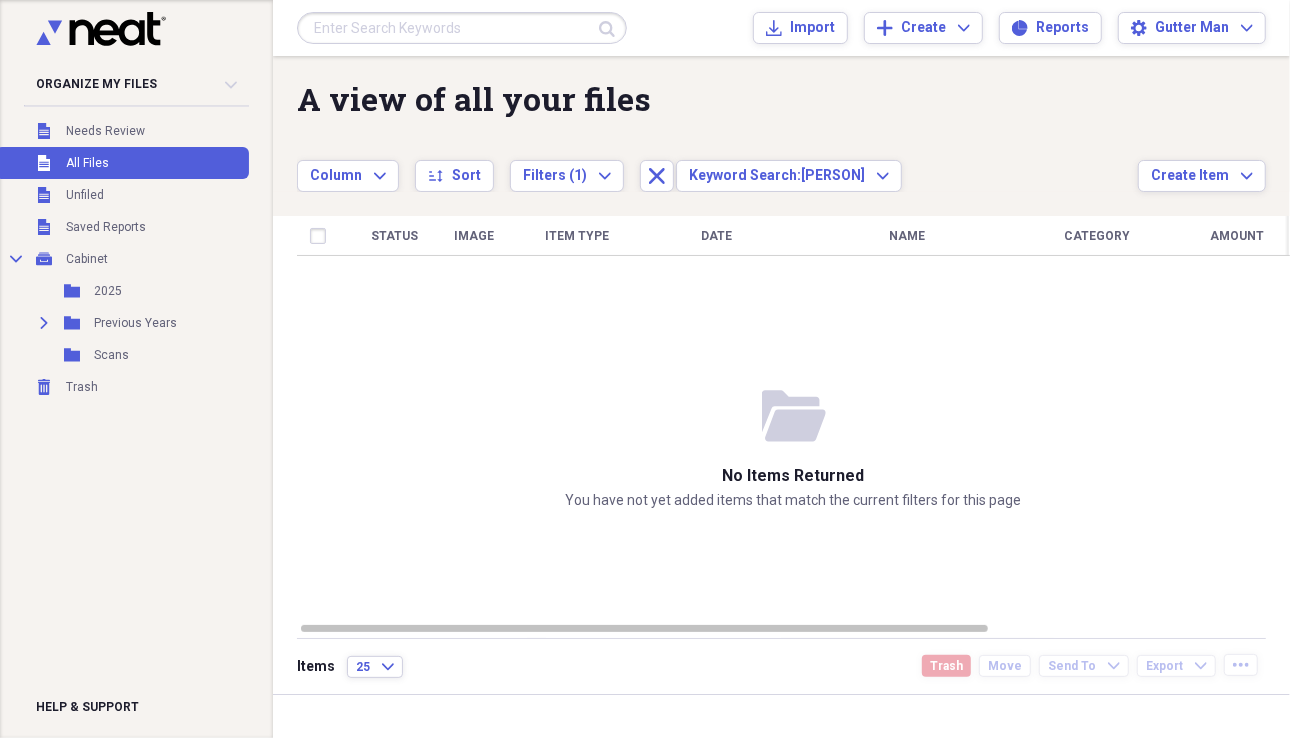 click at bounding box center [462, 28] 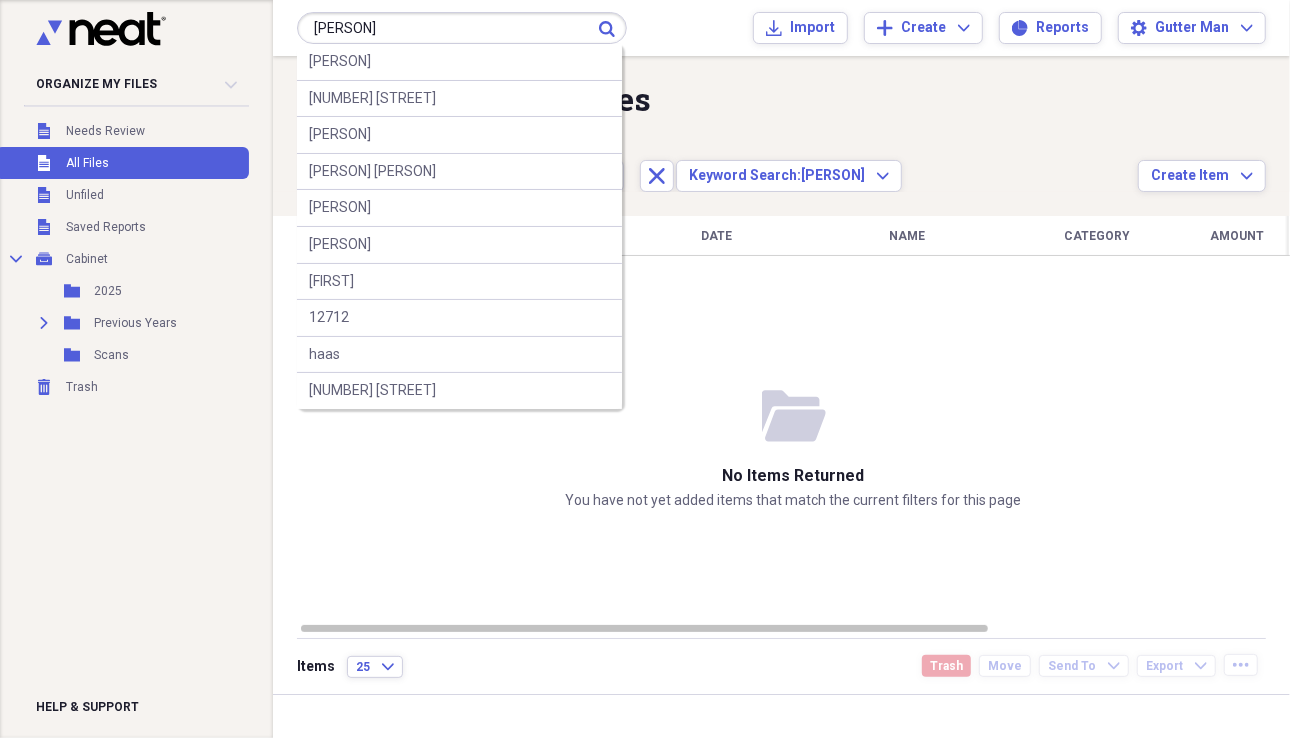 type on "[PERSON]" 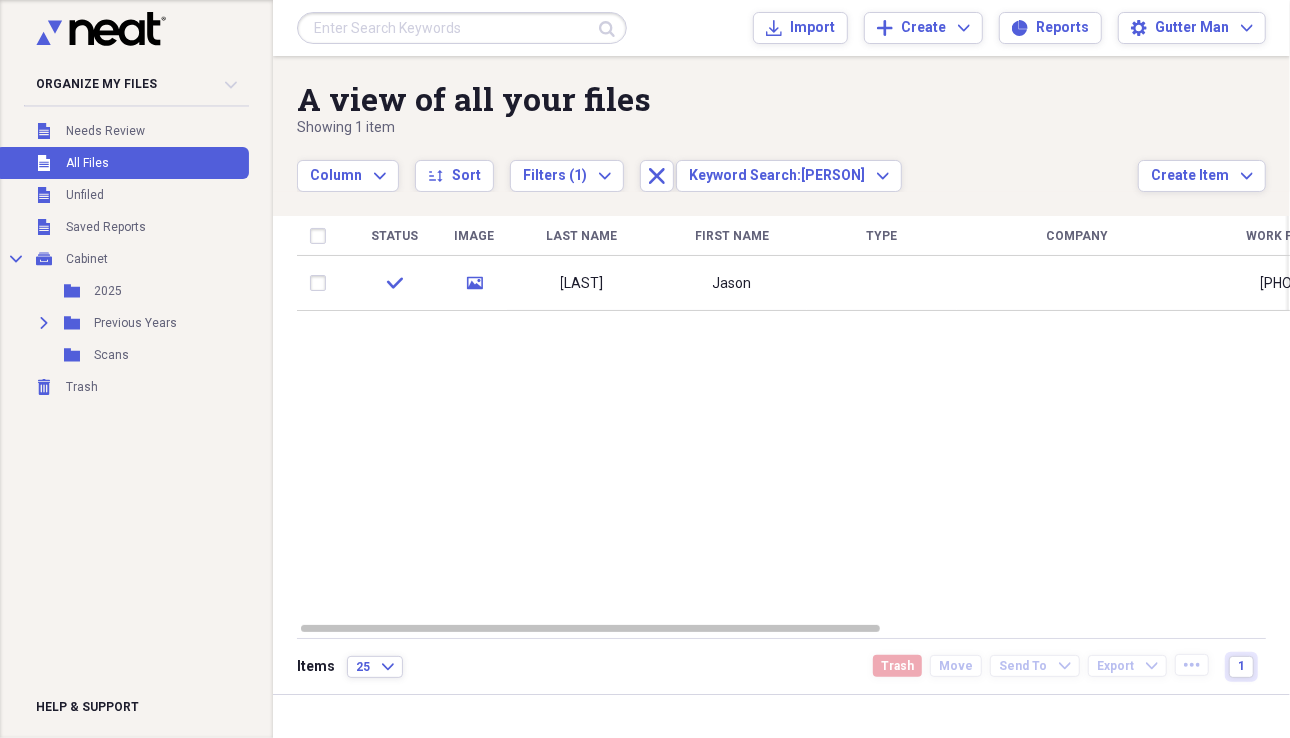 click at bounding box center (462, 28) 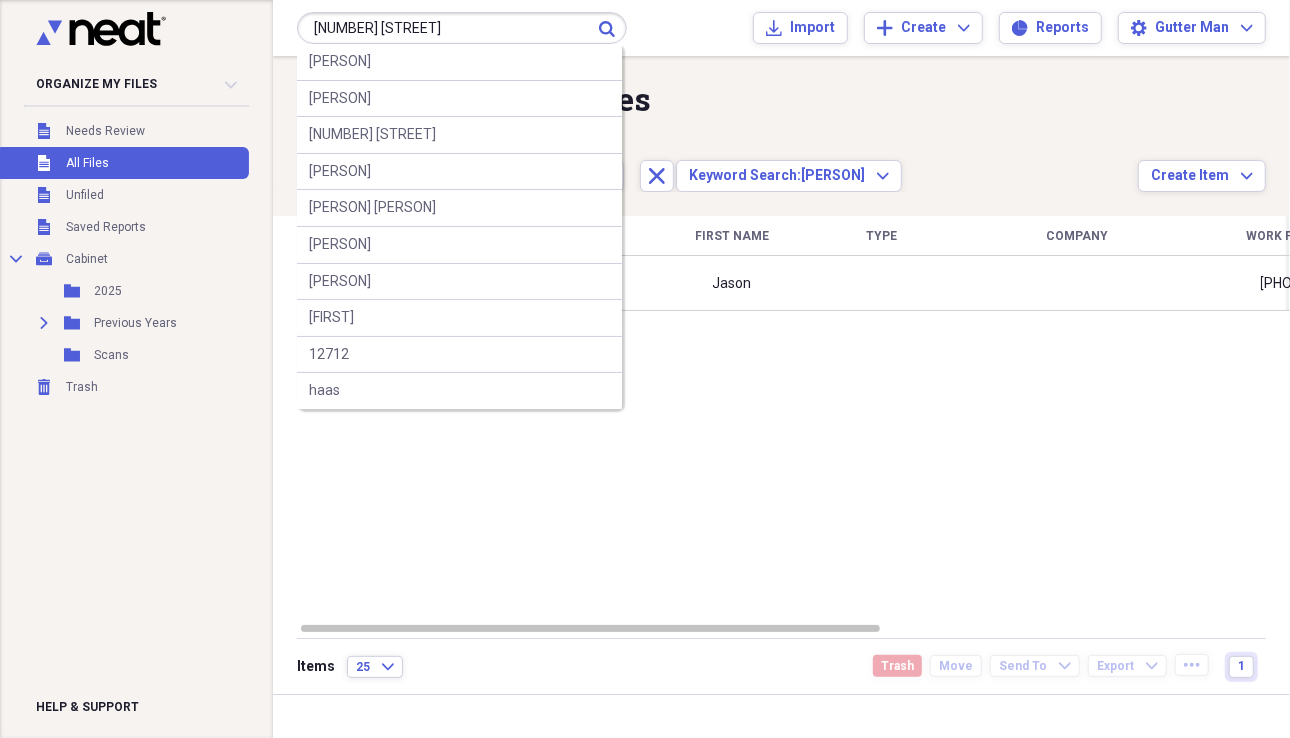 type on "[NUMBER] [STREET]" 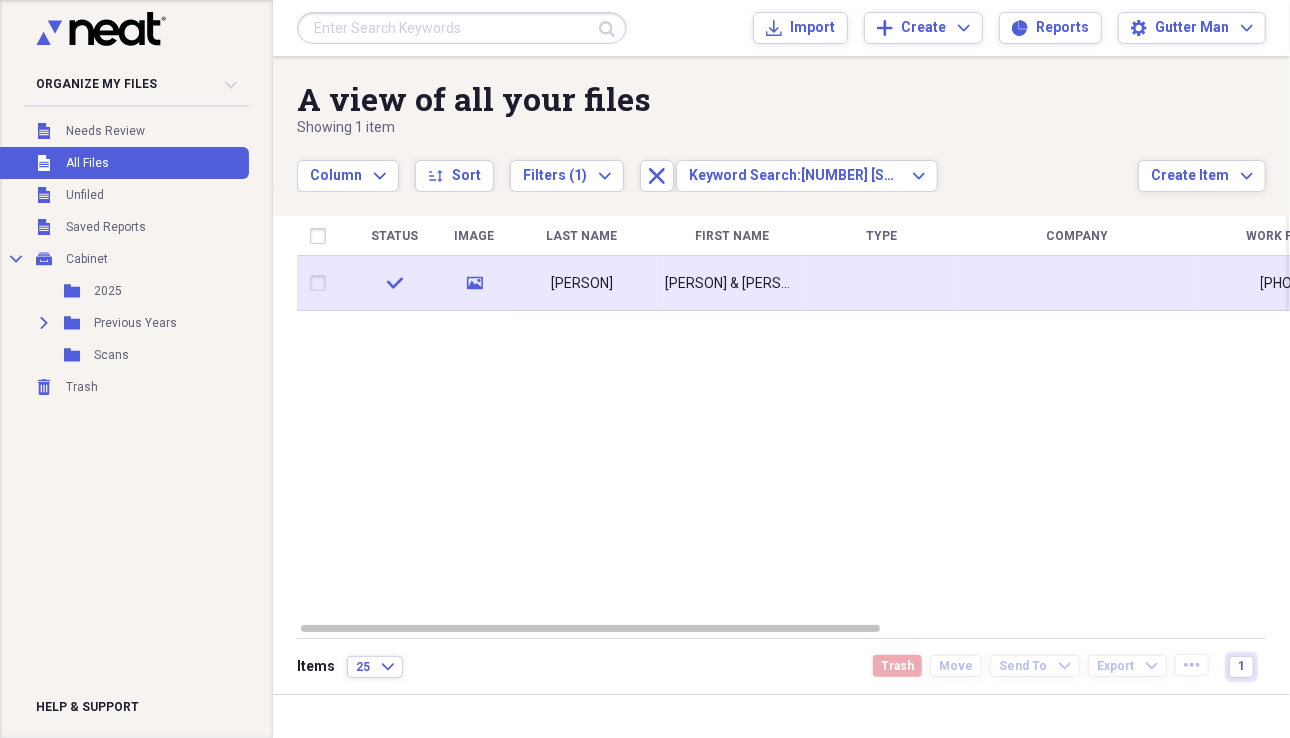 click on "[PERSON]" at bounding box center (582, 284) 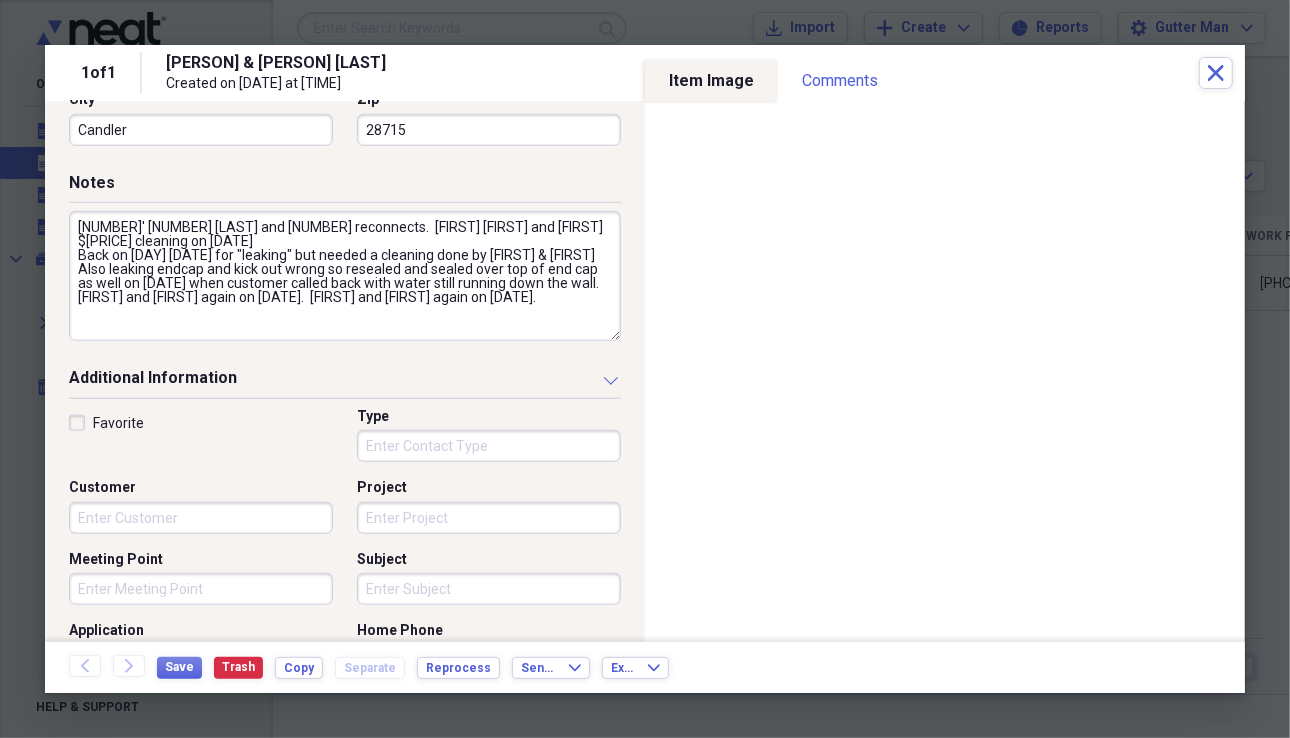 scroll, scrollTop: 866, scrollLeft: 0, axis: vertical 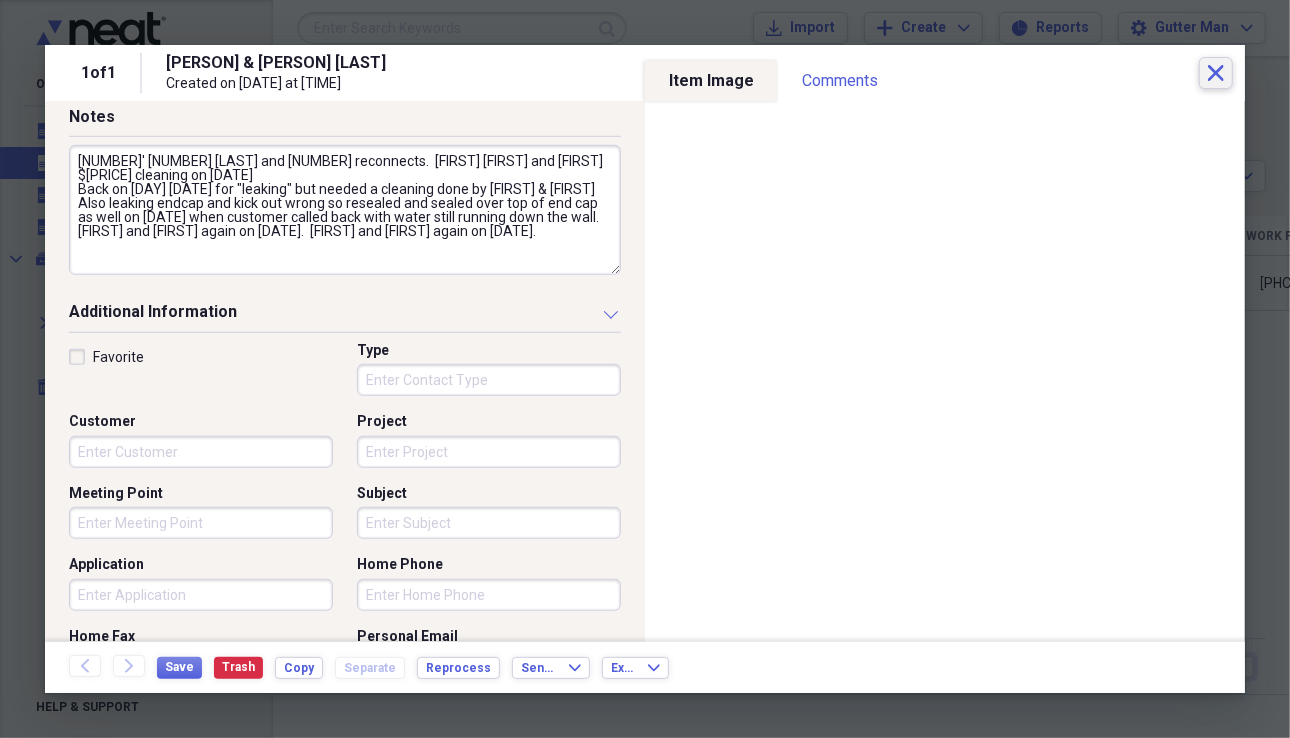 click 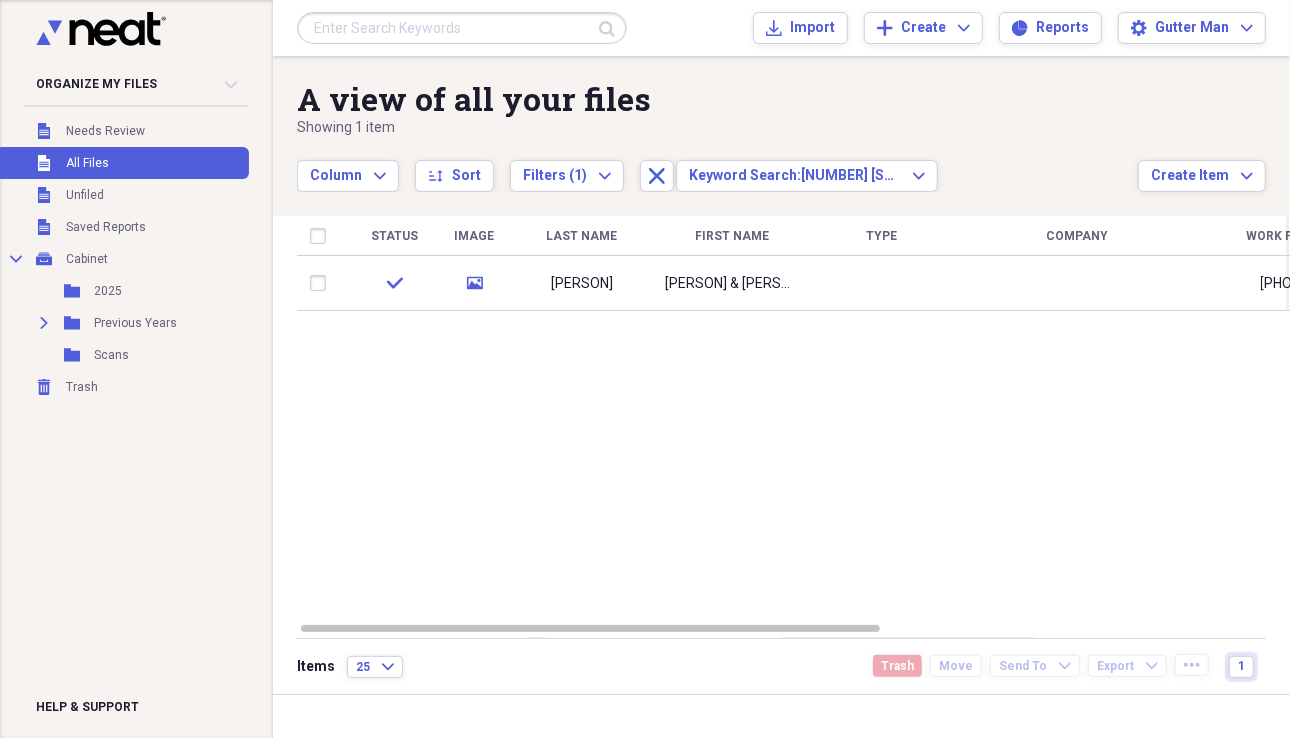 click at bounding box center [462, 28] 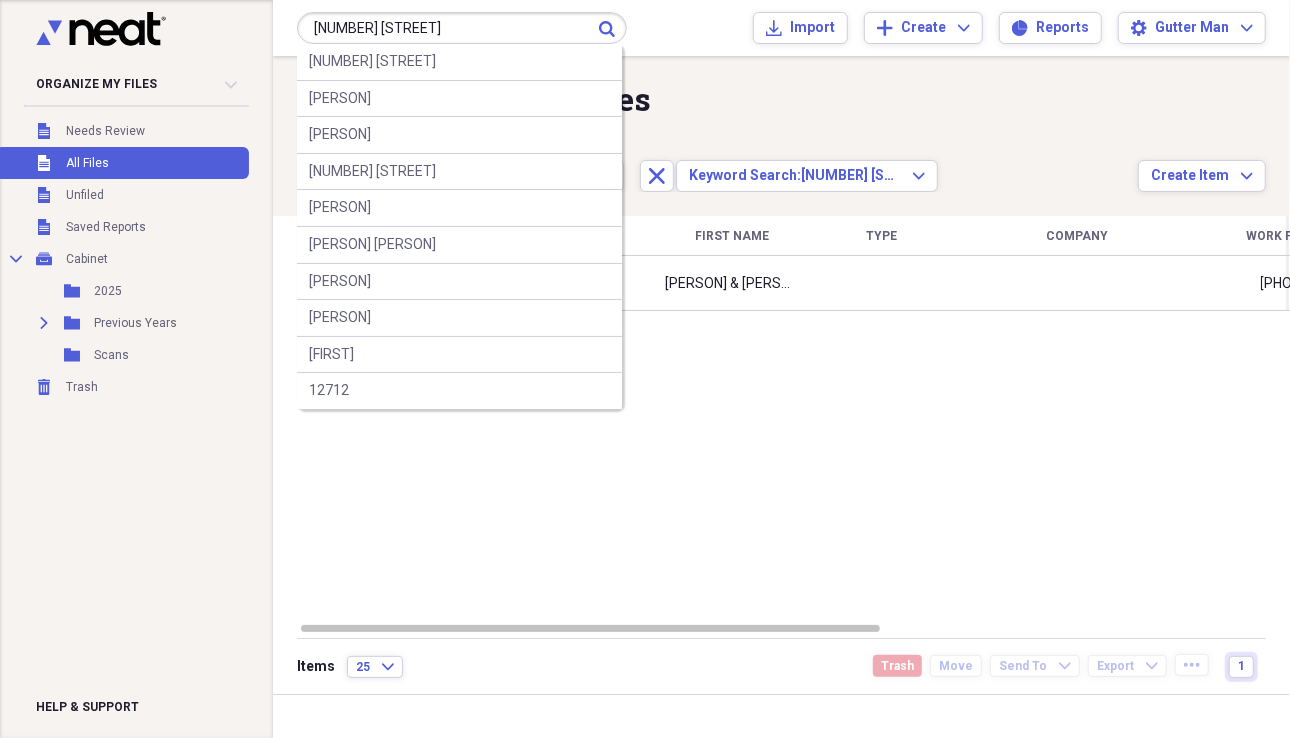 type on "[NUMBER] [STREET]" 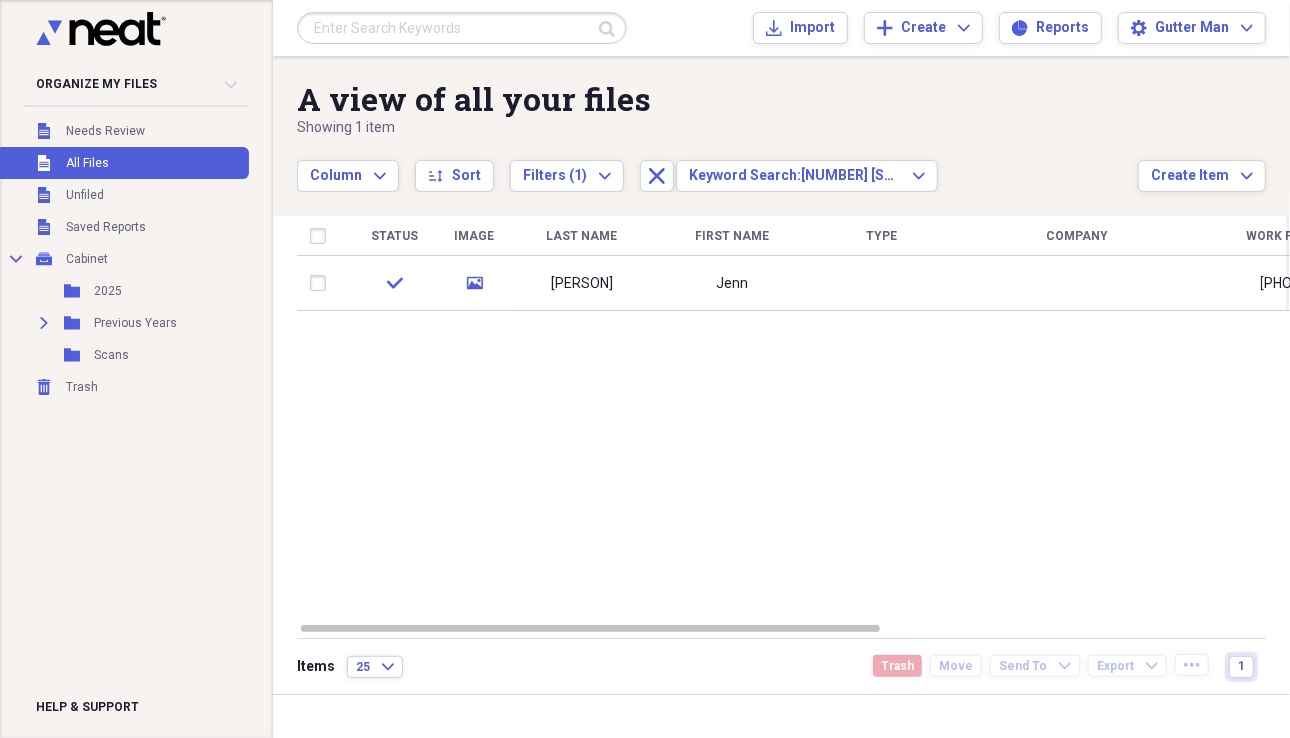 click at bounding box center [462, 28] 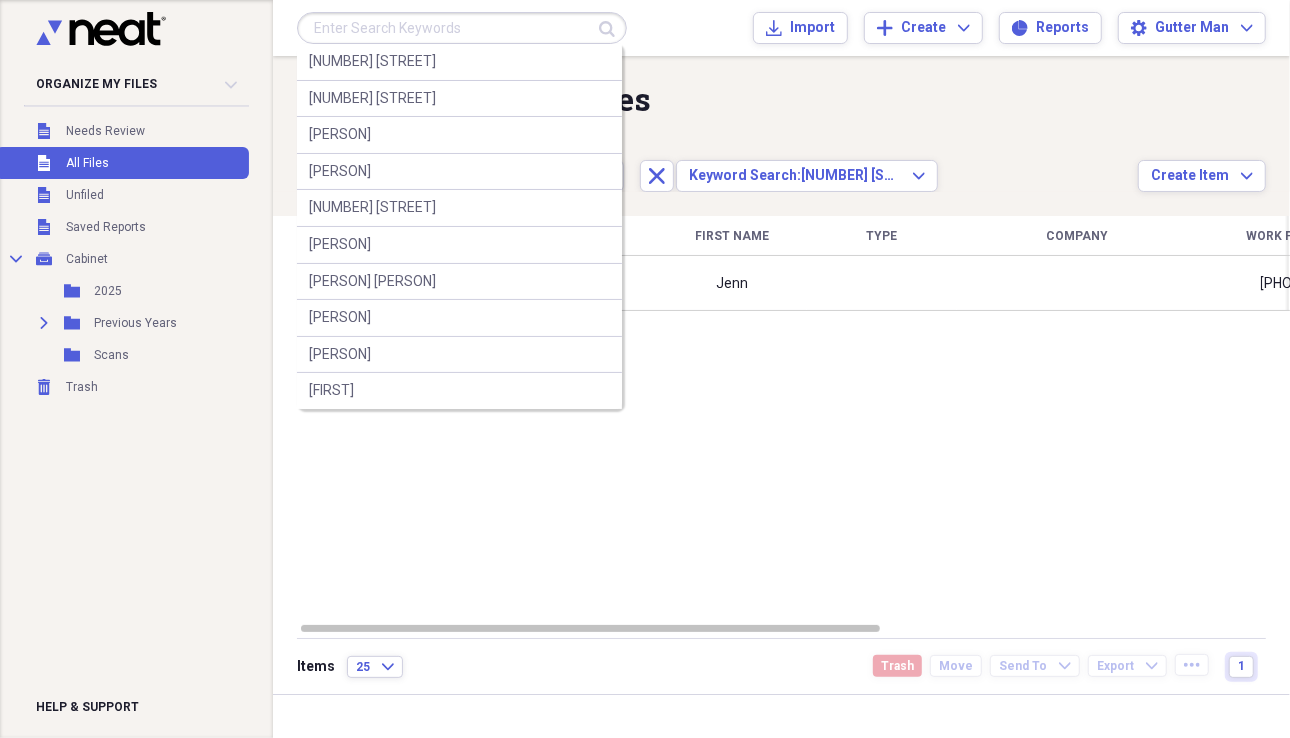 click at bounding box center (462, 28) 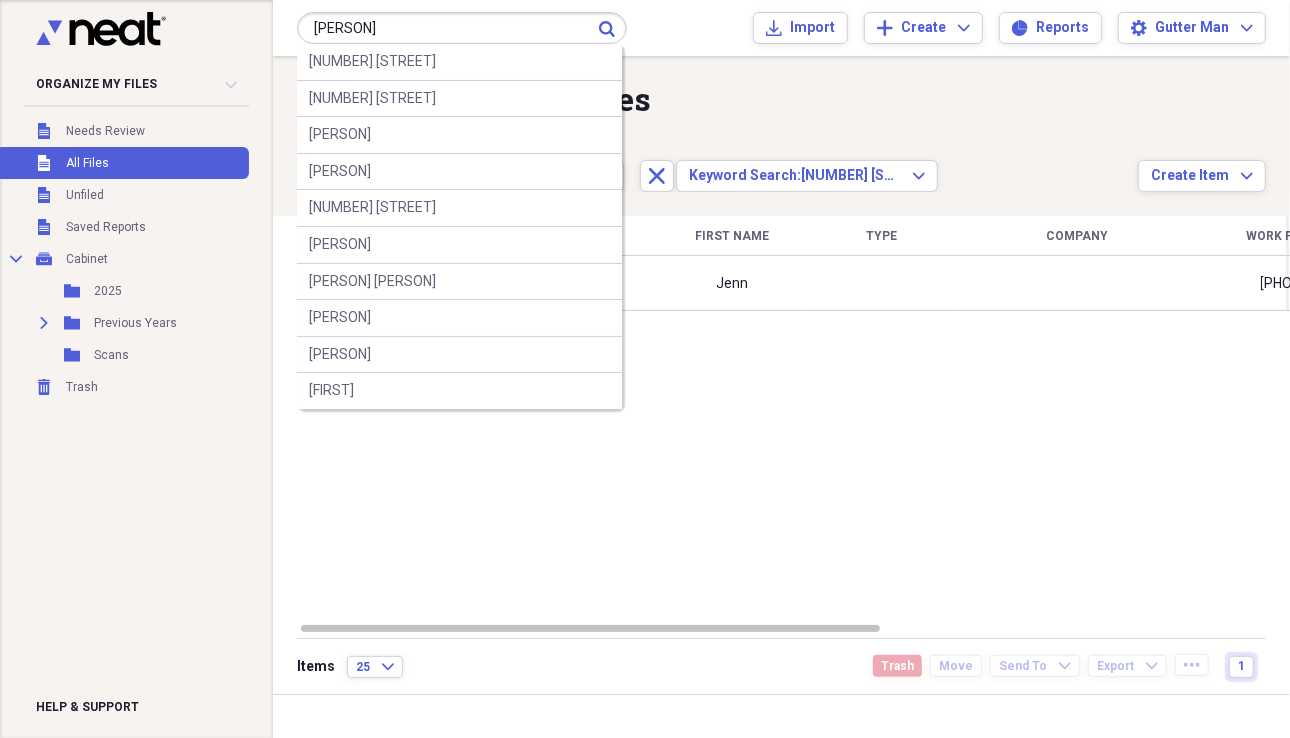 type on "[PERSON]" 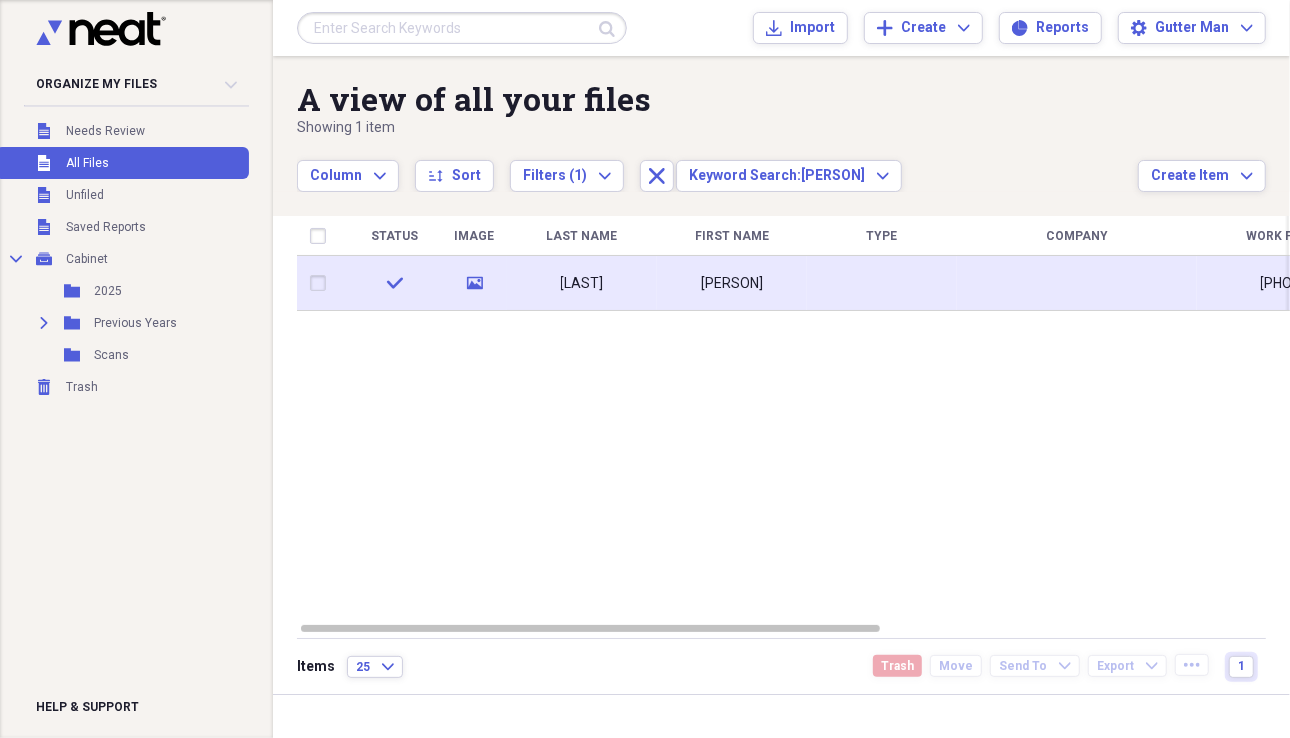 click on "[LAST]" at bounding box center [582, 283] 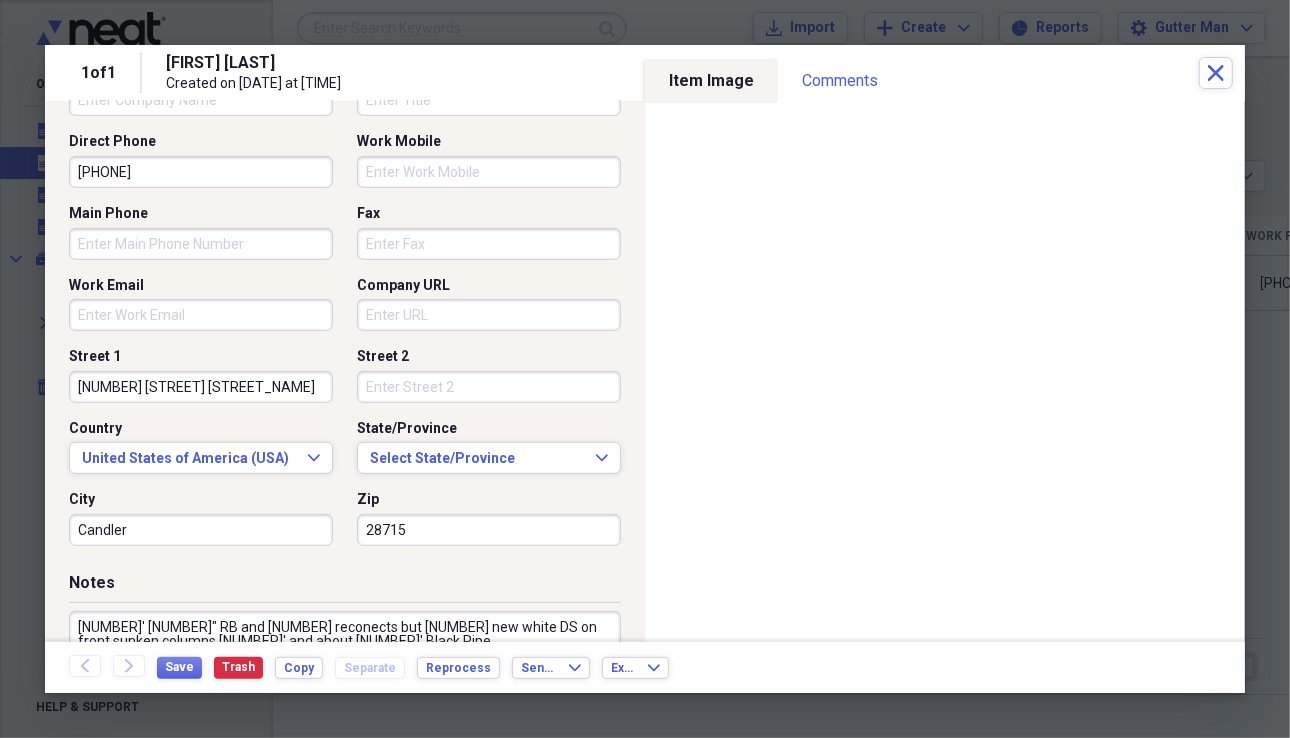 scroll, scrollTop: 800, scrollLeft: 0, axis: vertical 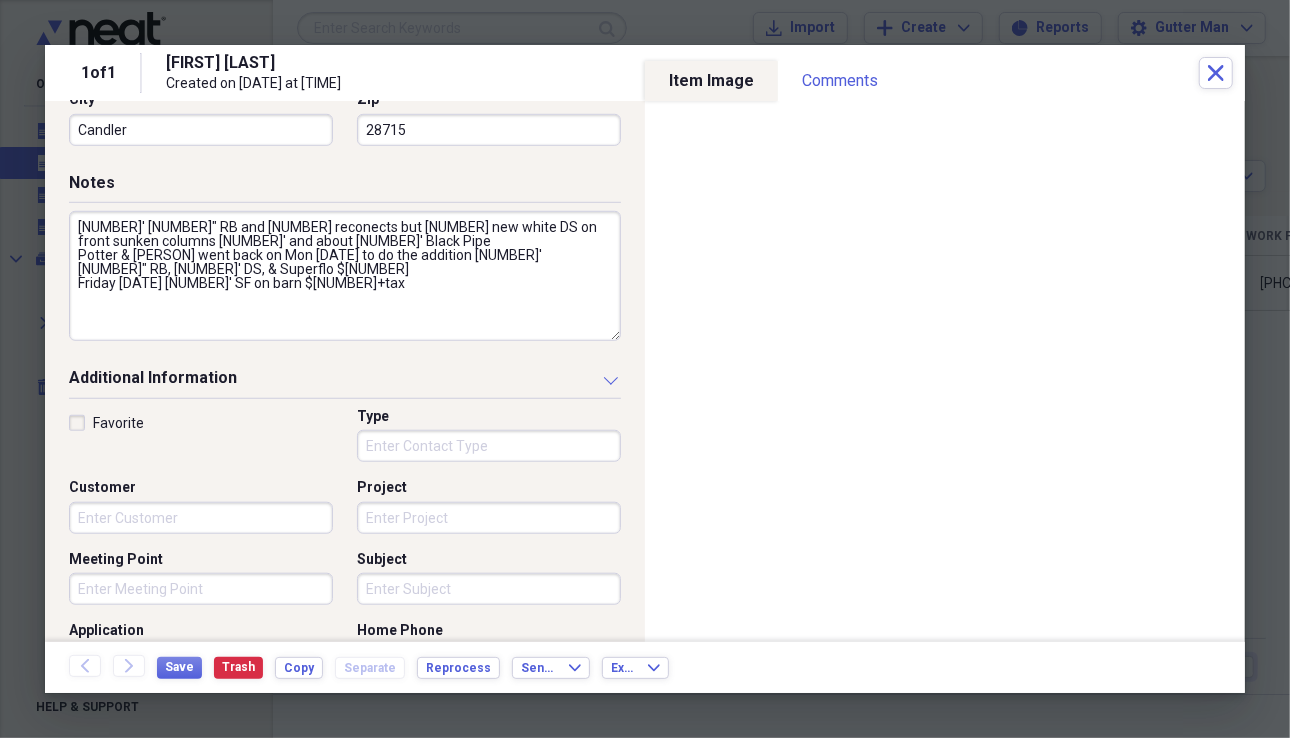 click on "[NUMBER]' [NUMBER]" RB and [NUMBER] reconects but [NUMBER] new white DS on front sunken columns [NUMBER]' and about [NUMBER]' Black Pipe
Potter & [PERSON] went back on Mon [DATE] to do the addition [NUMBER]' [NUMBER]" RB, [NUMBER]' DS, & Superflo $[NUMBER]
Friday [DATE] [NUMBER]' SF on barn $[NUMBER]+tax" at bounding box center (345, 276) 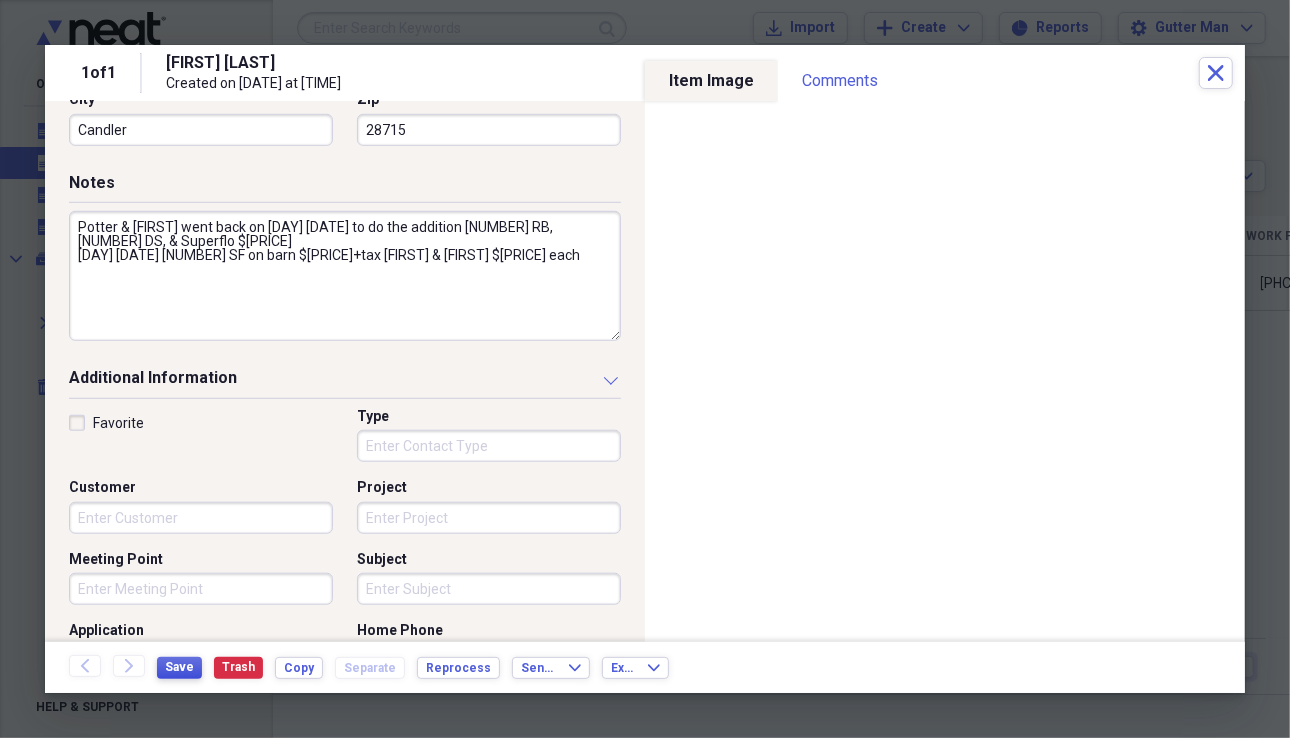 type on "Potter & [FIRST] went back on [DAY] [DATE] to do the addition [NUMBER] RB, [NUMBER] DS, & Superflo $[PRICE]
[DAY] [DATE] [NUMBER] SF on barn $[PRICE]+tax [FIRST] & [FIRST] $[PRICE] each" 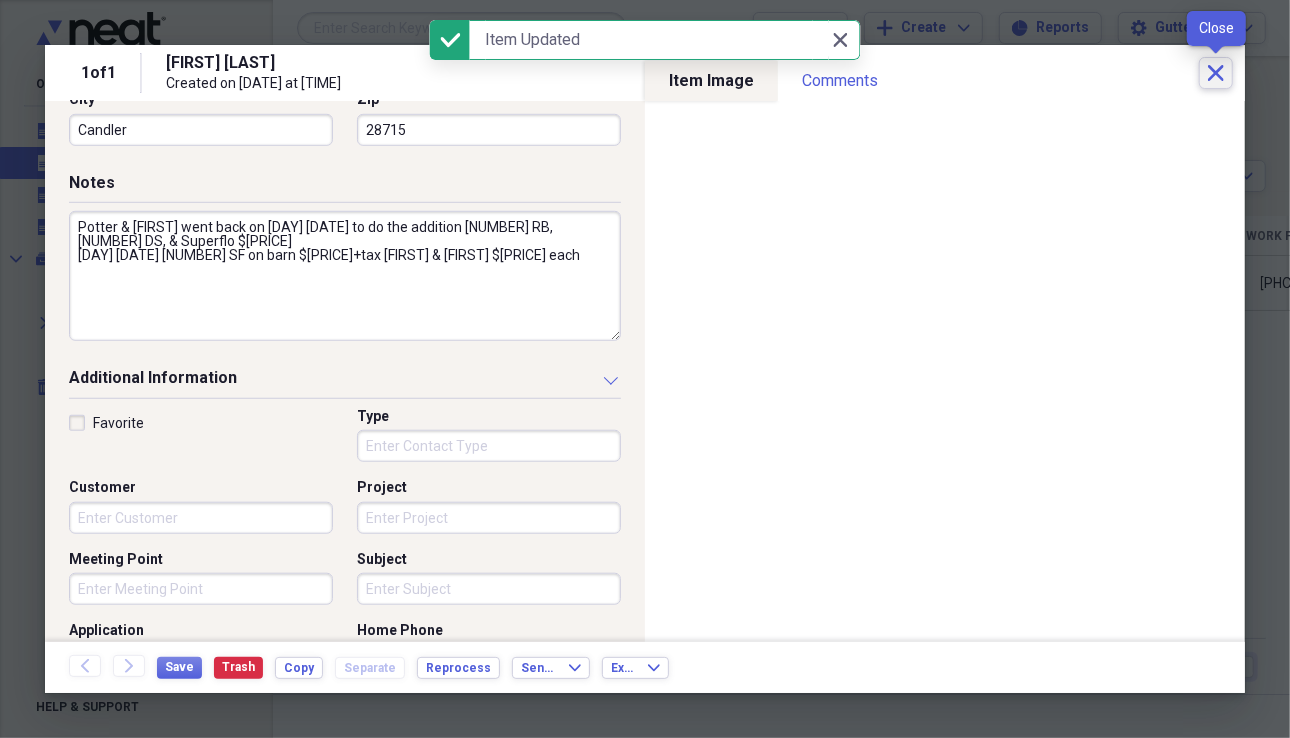 click on "Close" at bounding box center [1216, 73] 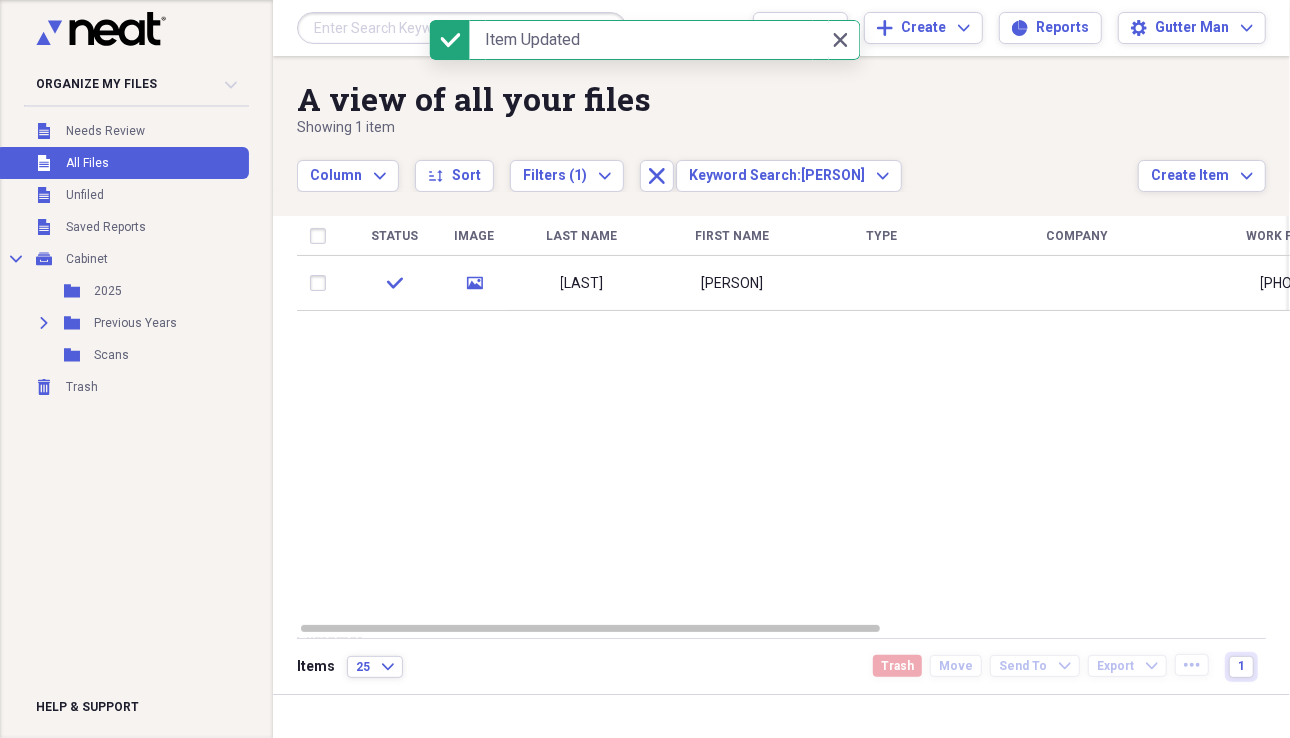 click at bounding box center (462, 28) 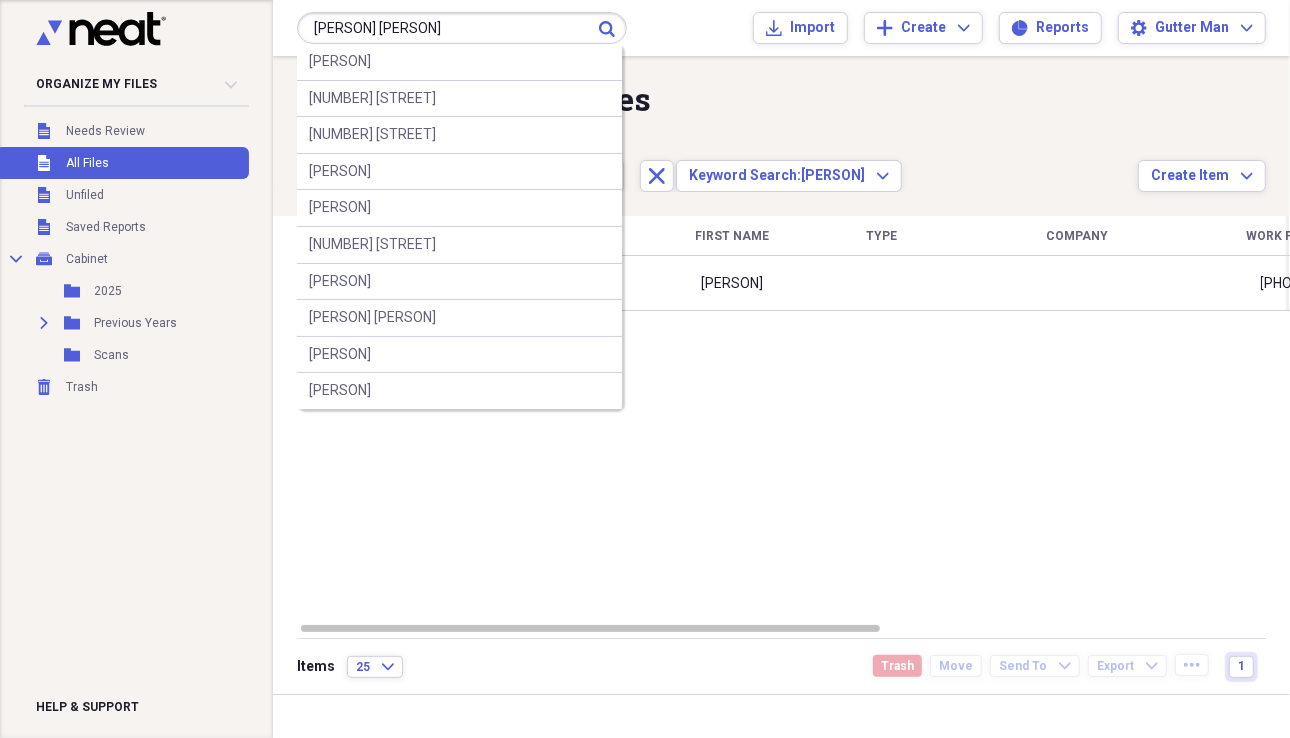 type on "[PERSON] [PERSON]" 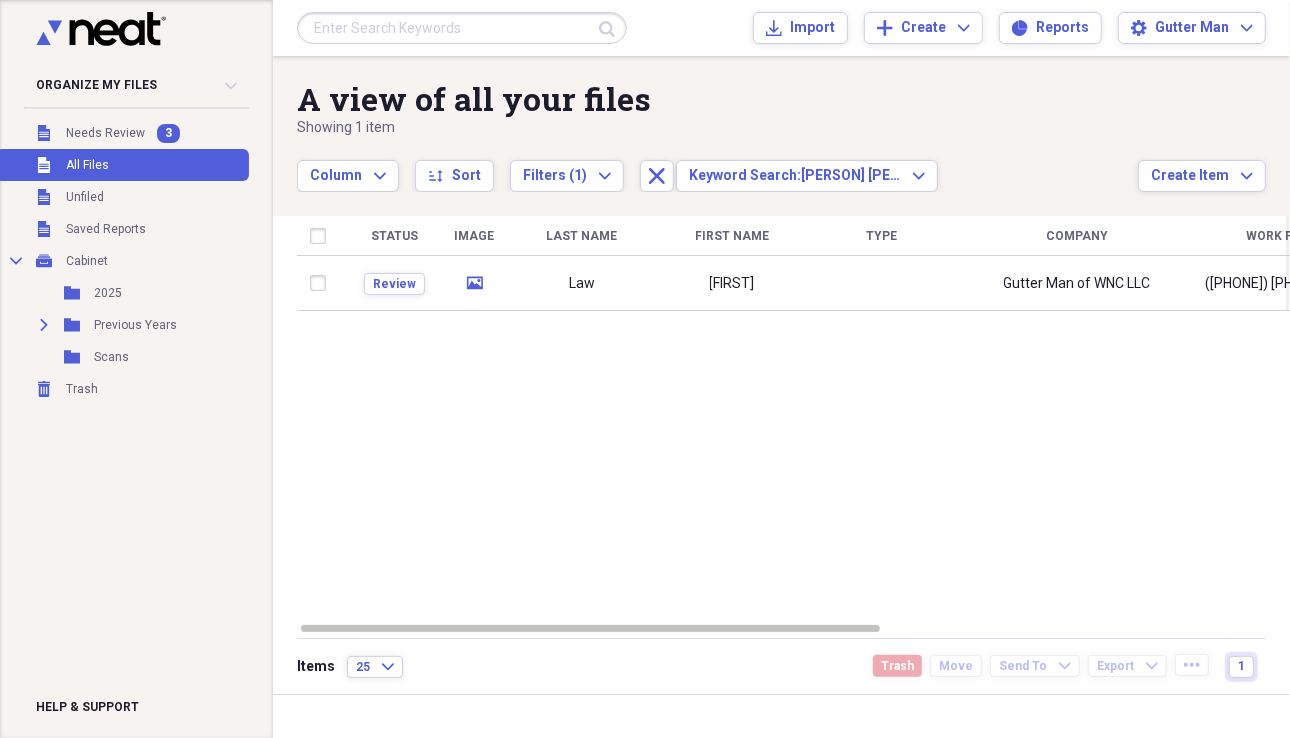 click at bounding box center (462, 28) 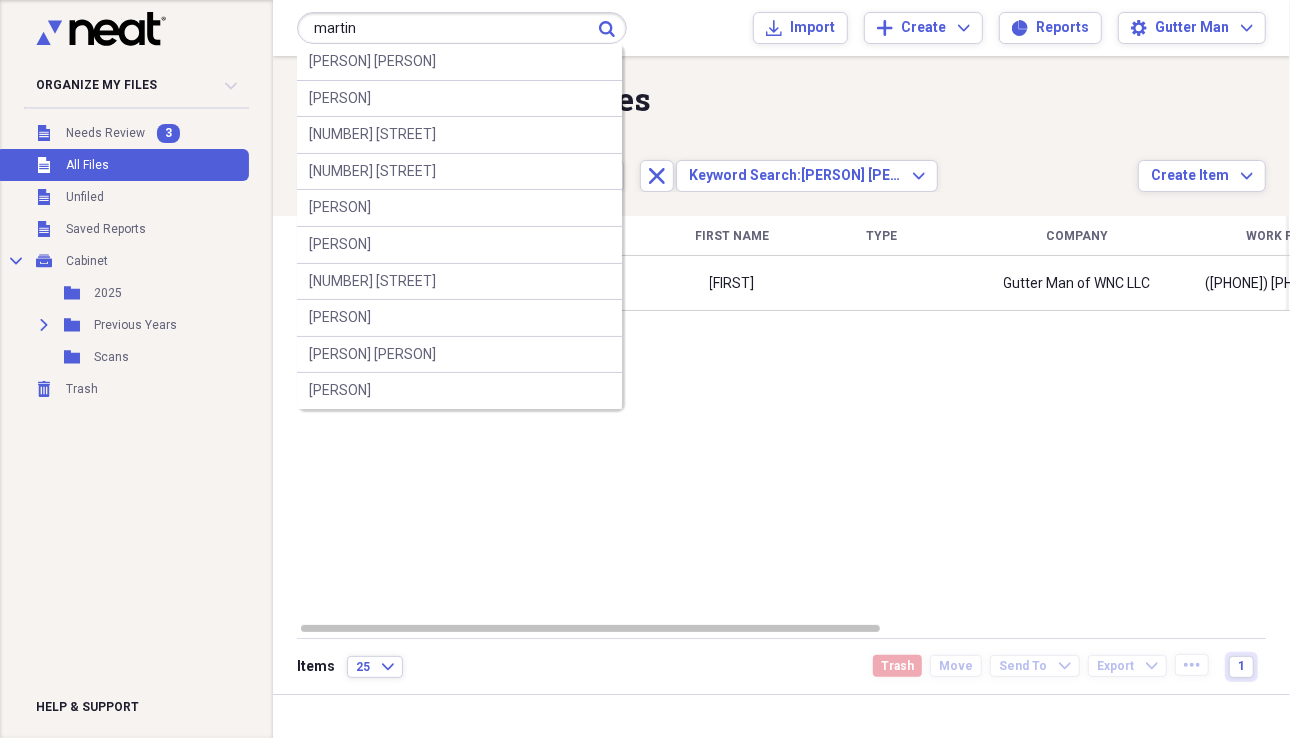 type on "martin" 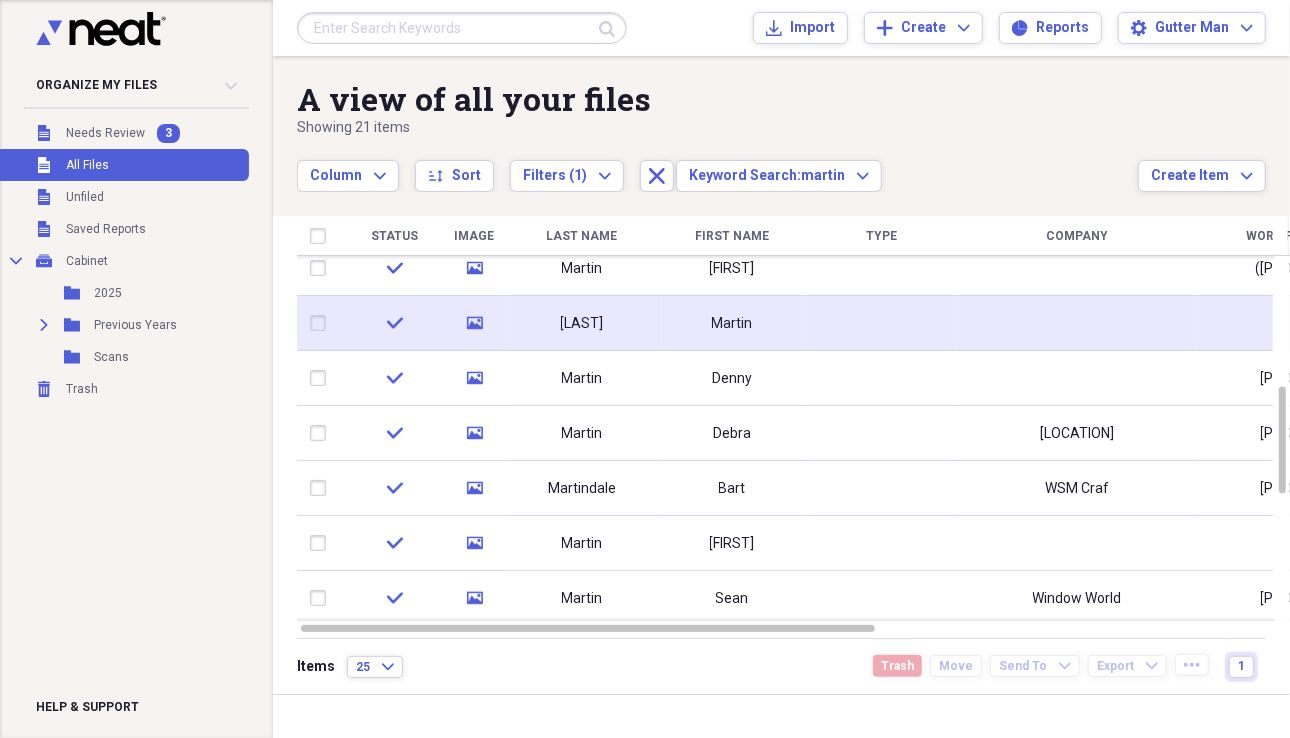 click on "Martin" at bounding box center [732, 323] 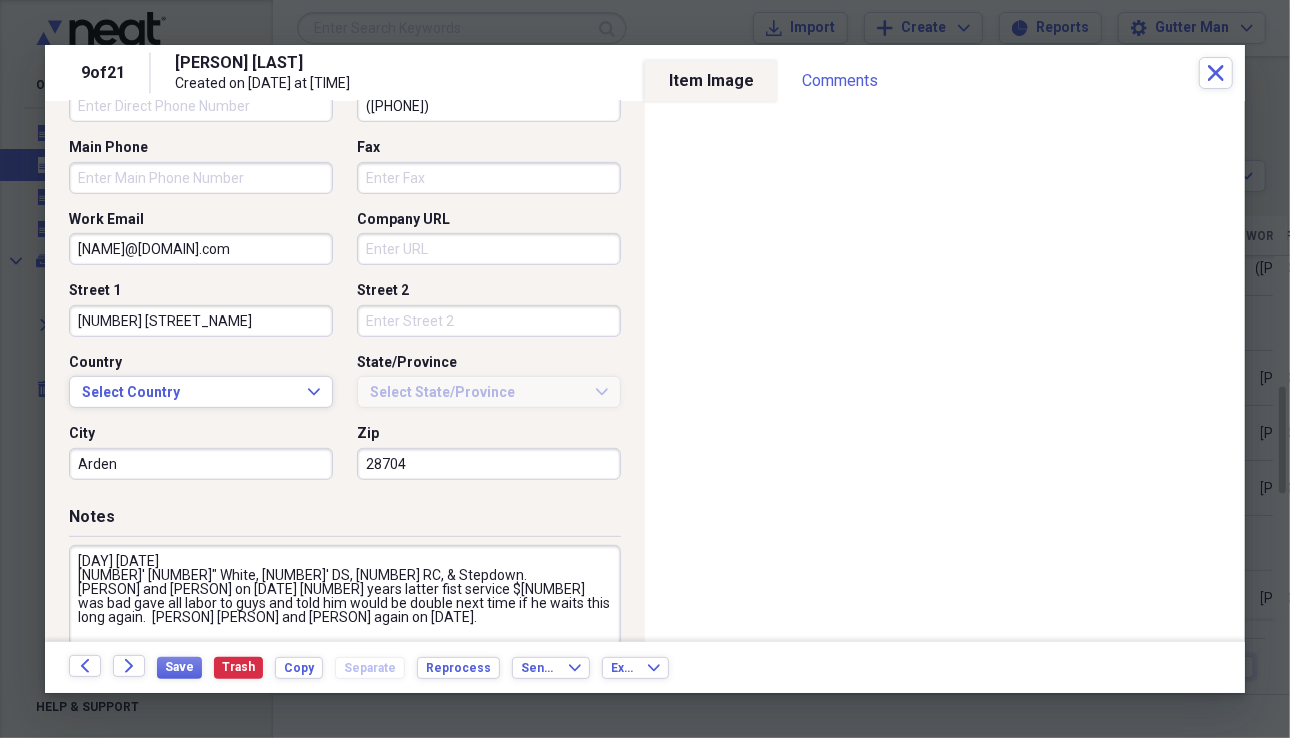 scroll, scrollTop: 733, scrollLeft: 0, axis: vertical 